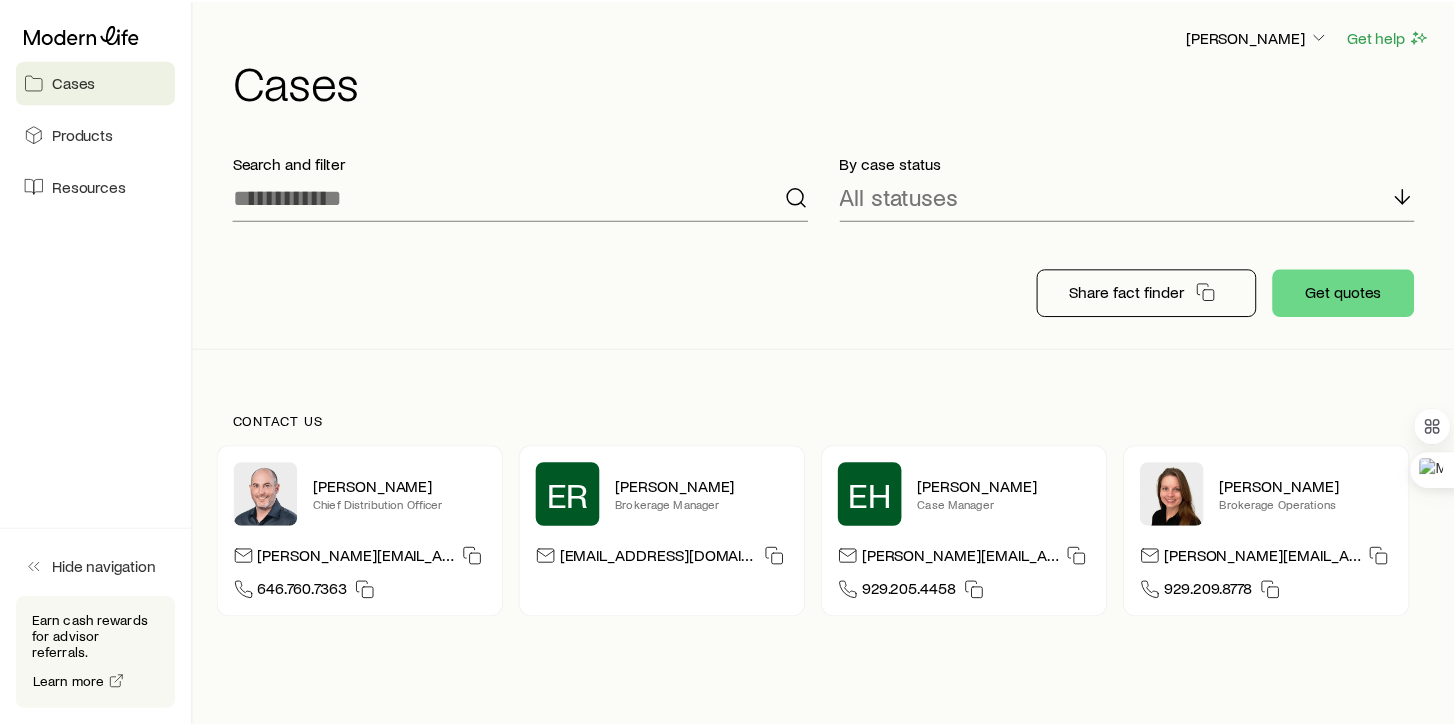 scroll, scrollTop: 0, scrollLeft: 0, axis: both 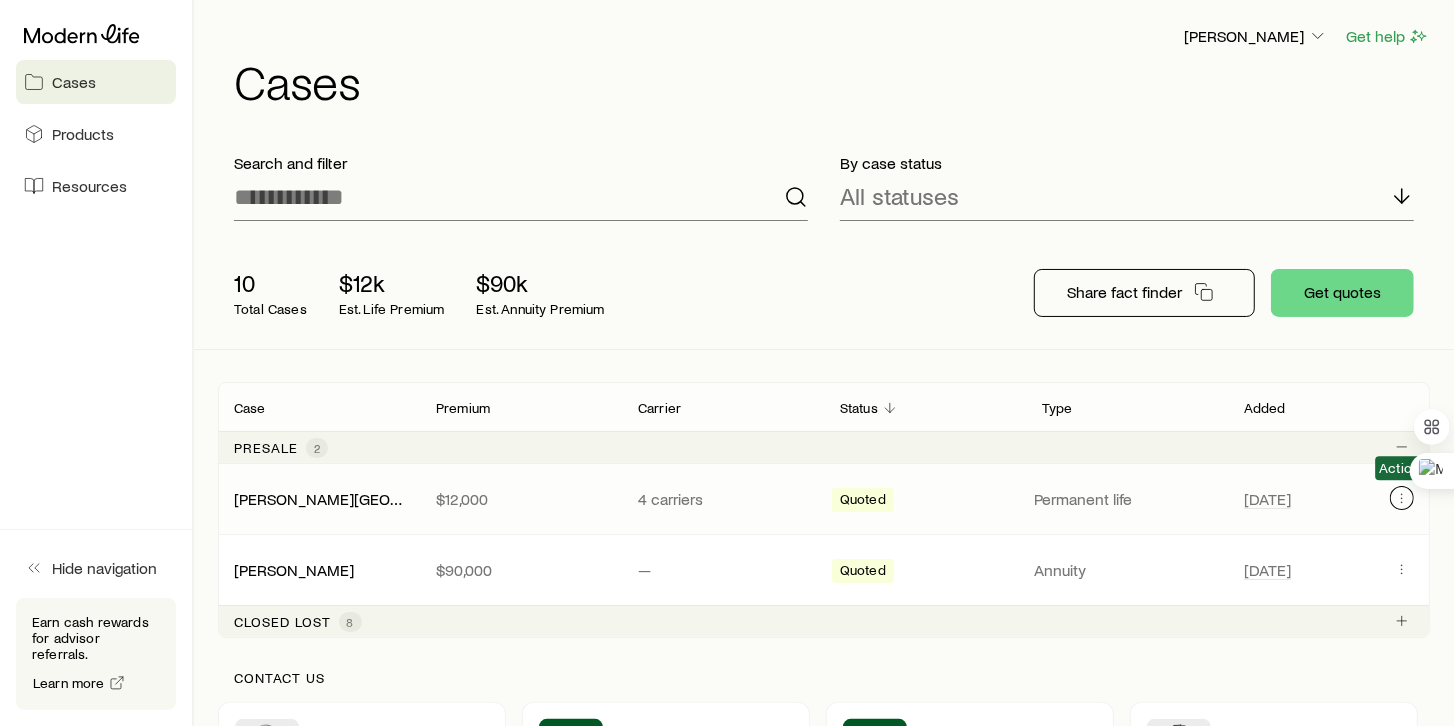 click at bounding box center [1402, 498] 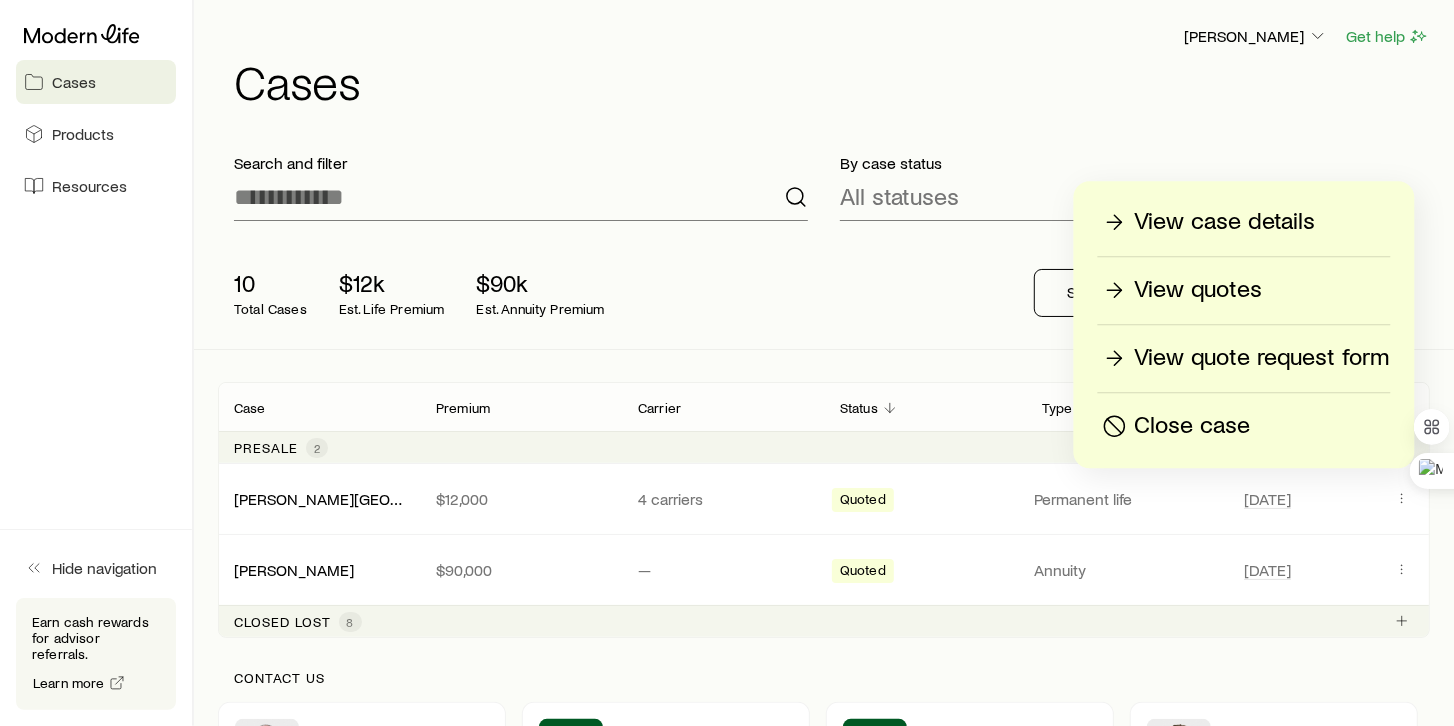 click on "View case details" at bounding box center (1225, 222) 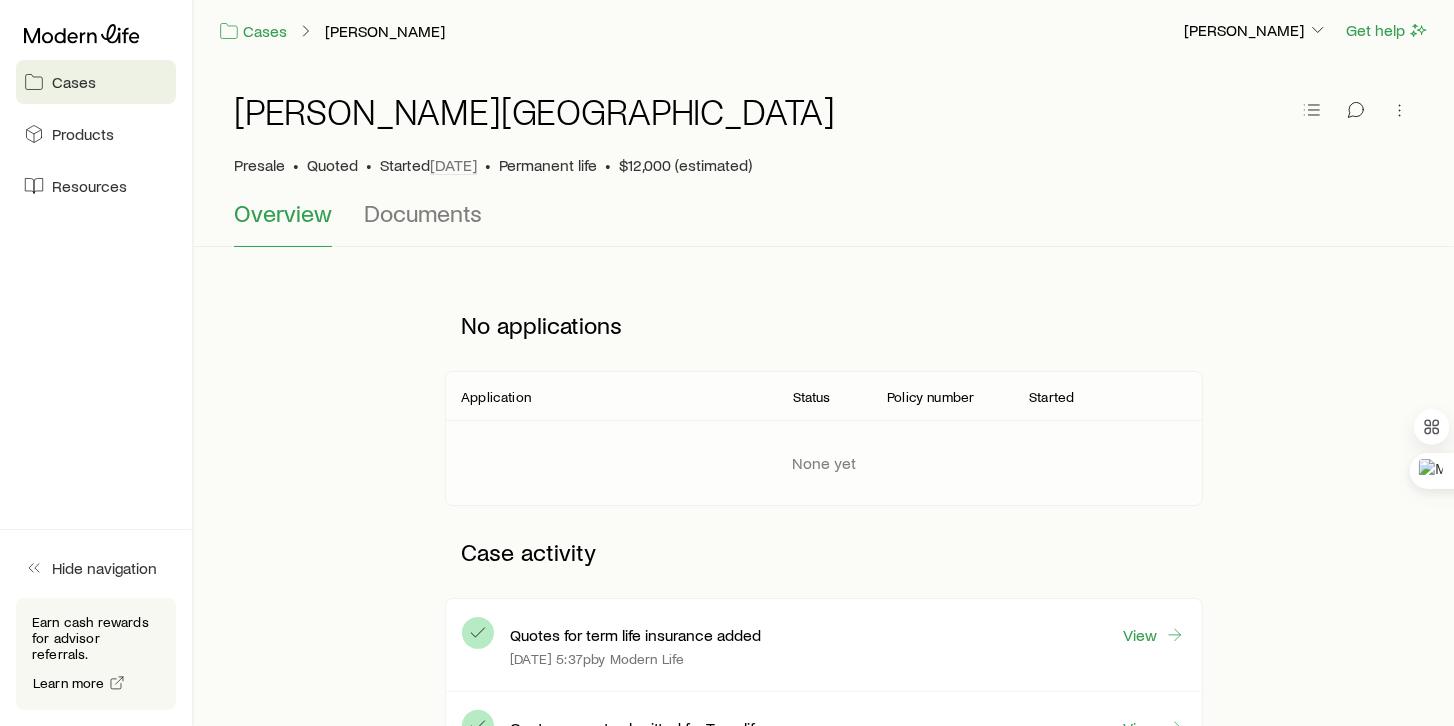 scroll, scrollTop: 0, scrollLeft: 0, axis: both 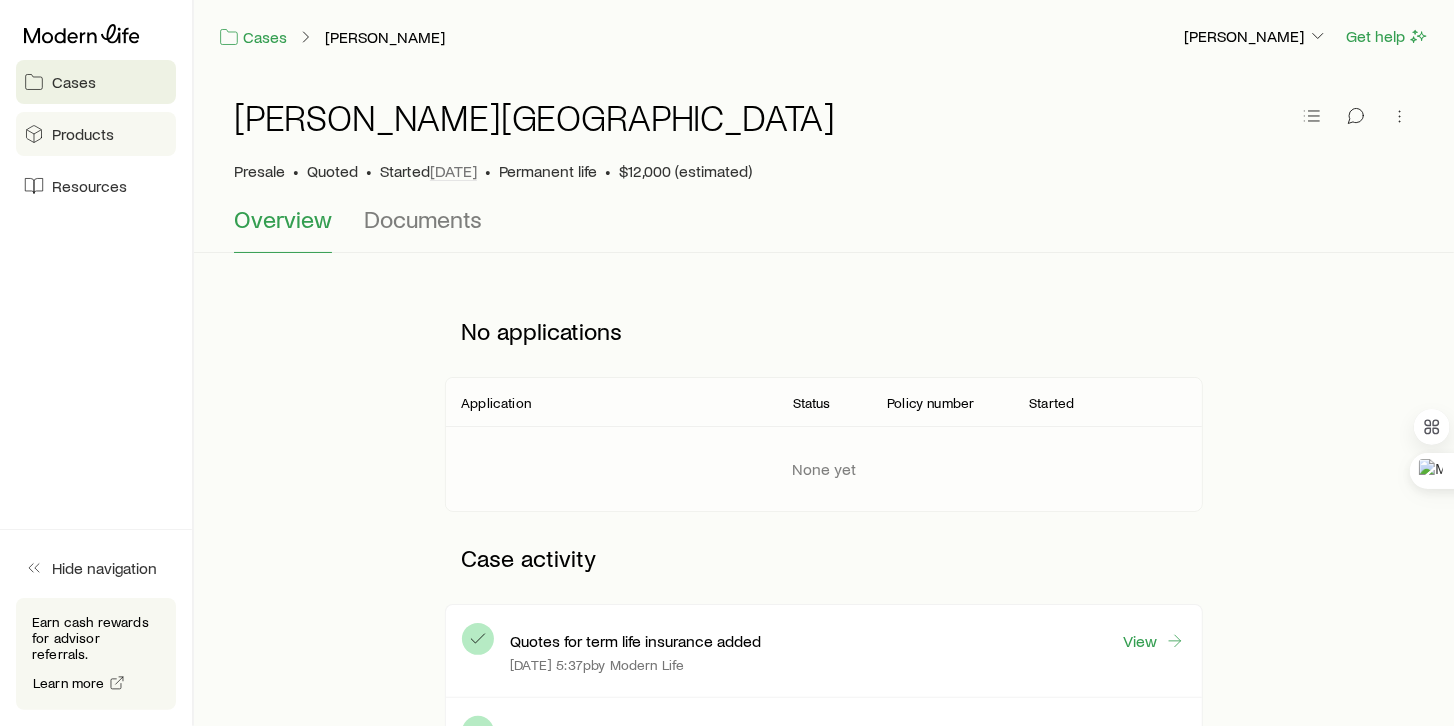 click on "Products" at bounding box center (83, 134) 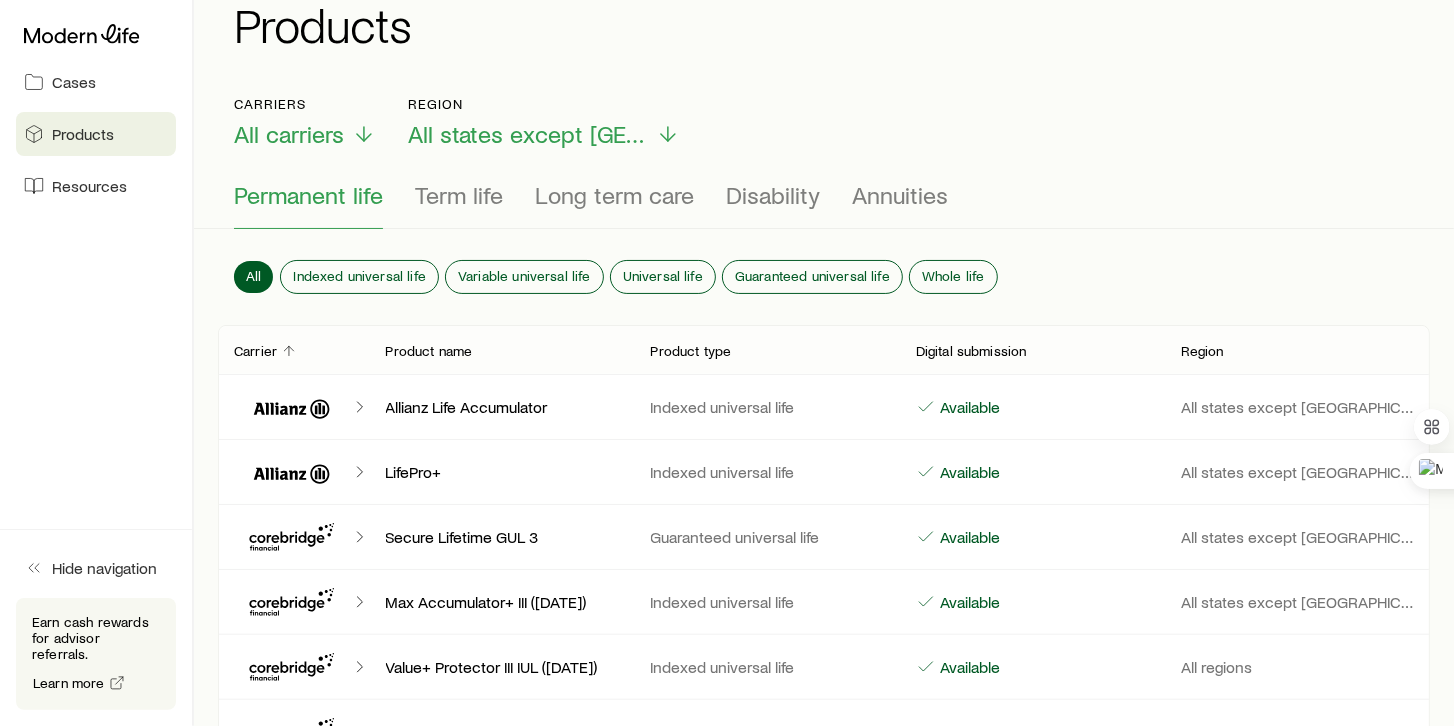 scroll, scrollTop: 0, scrollLeft: 0, axis: both 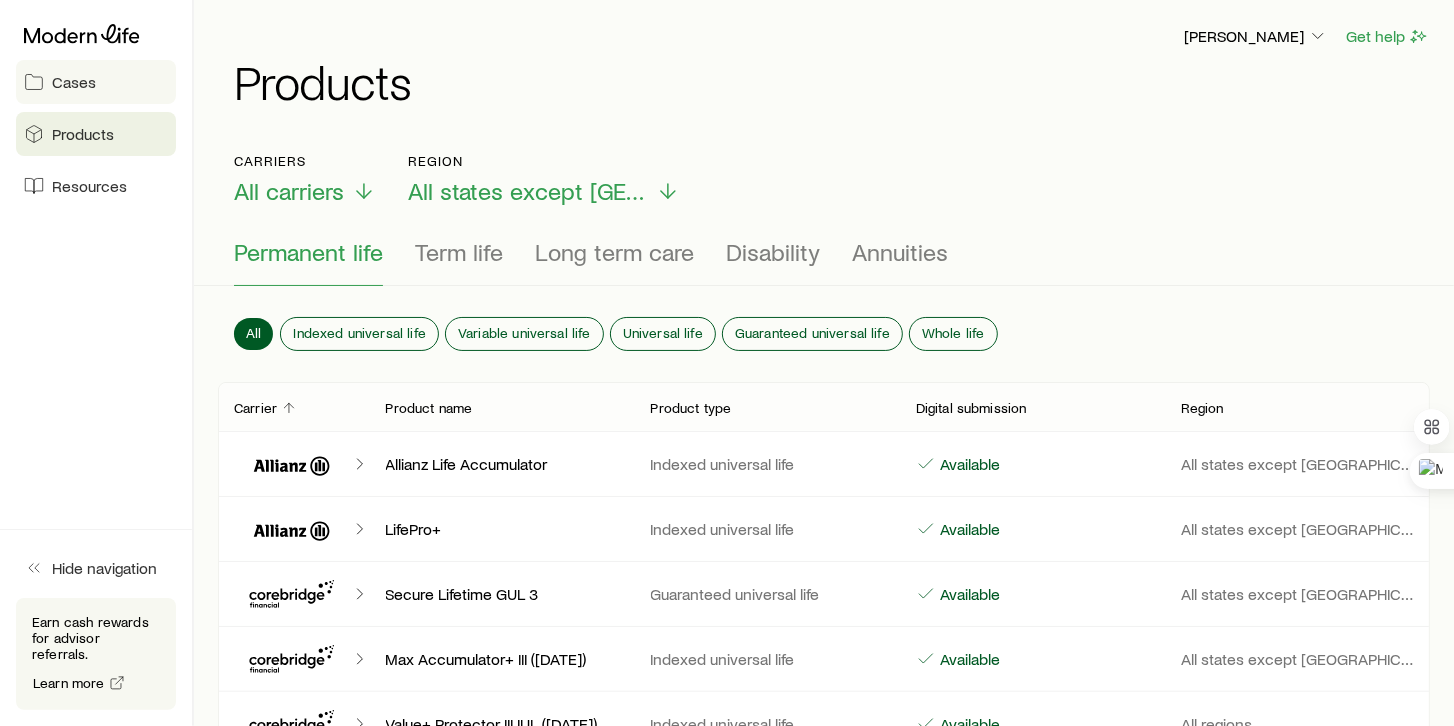 click on "Cases" at bounding box center [74, 82] 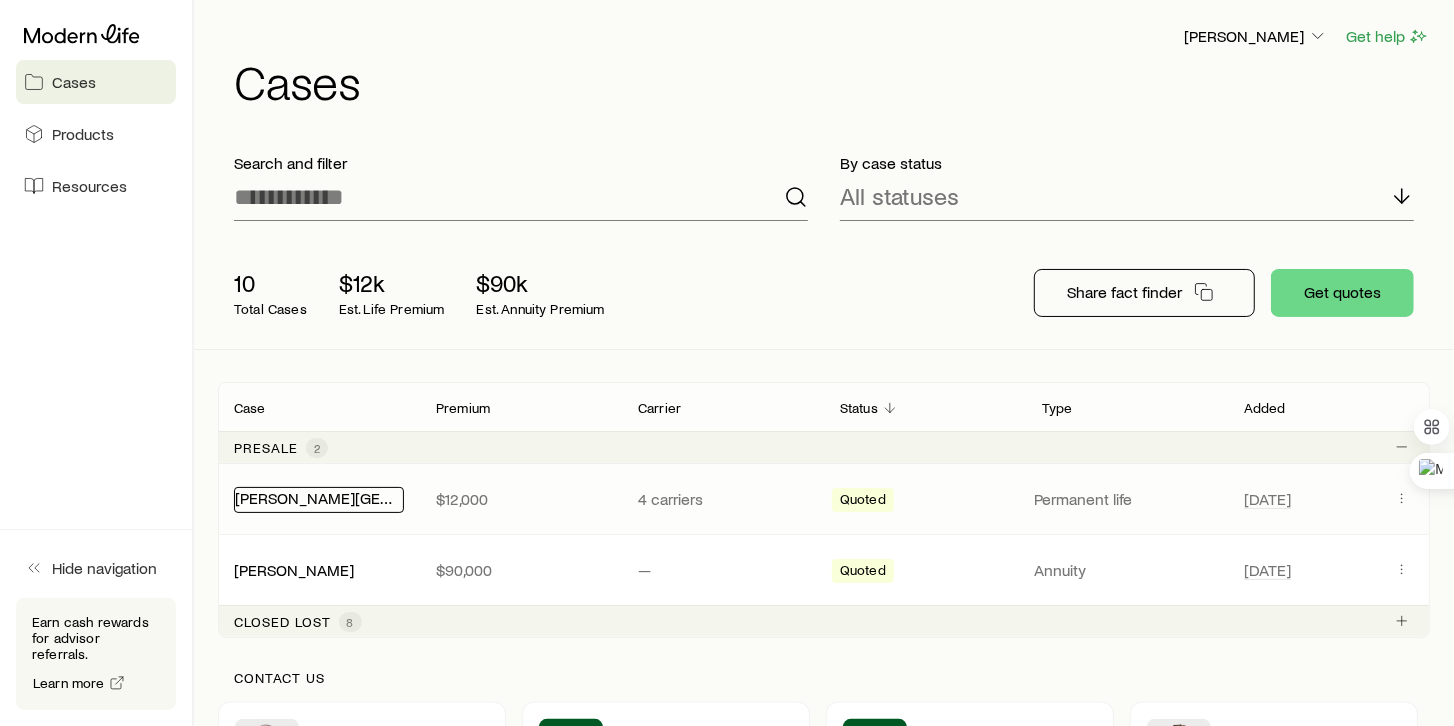 click on "[PERSON_NAME][GEOGRAPHIC_DATA]" at bounding box center (370, 497) 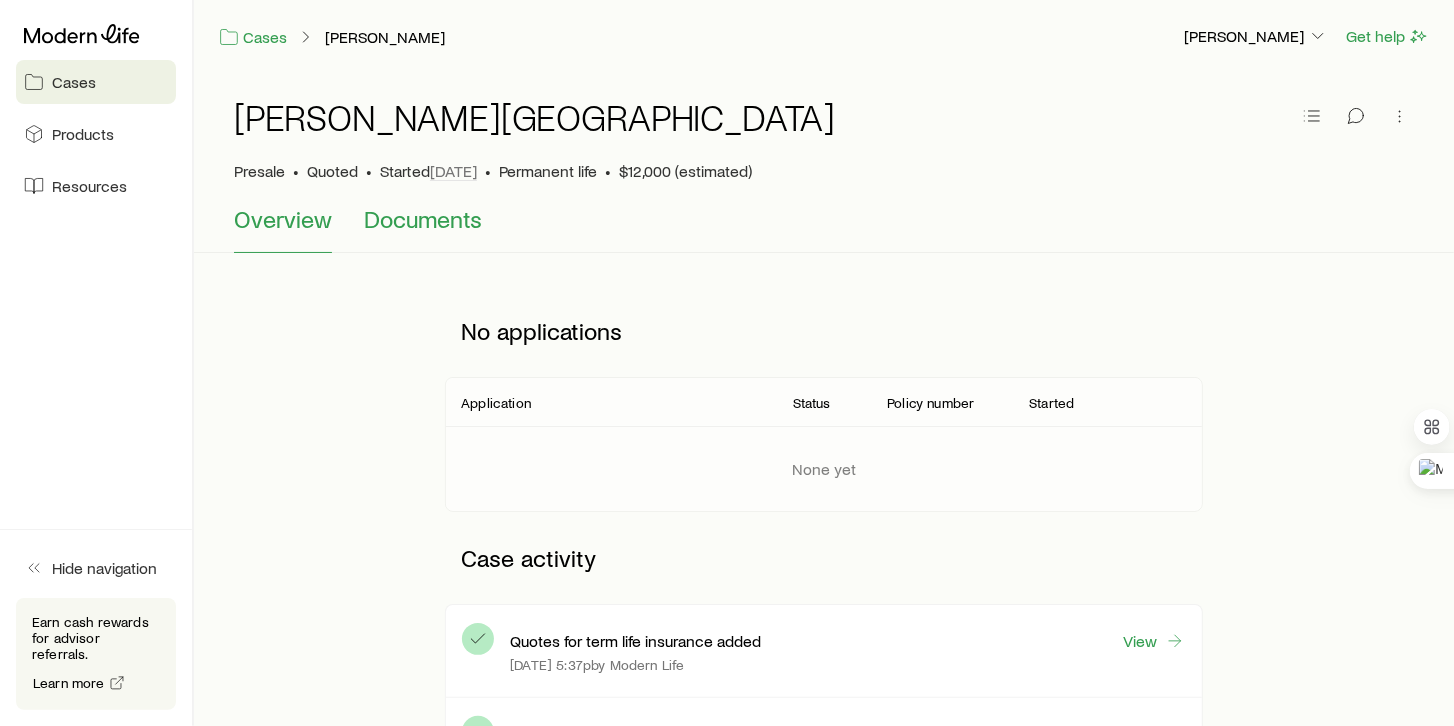 click on "Documents" at bounding box center [423, 219] 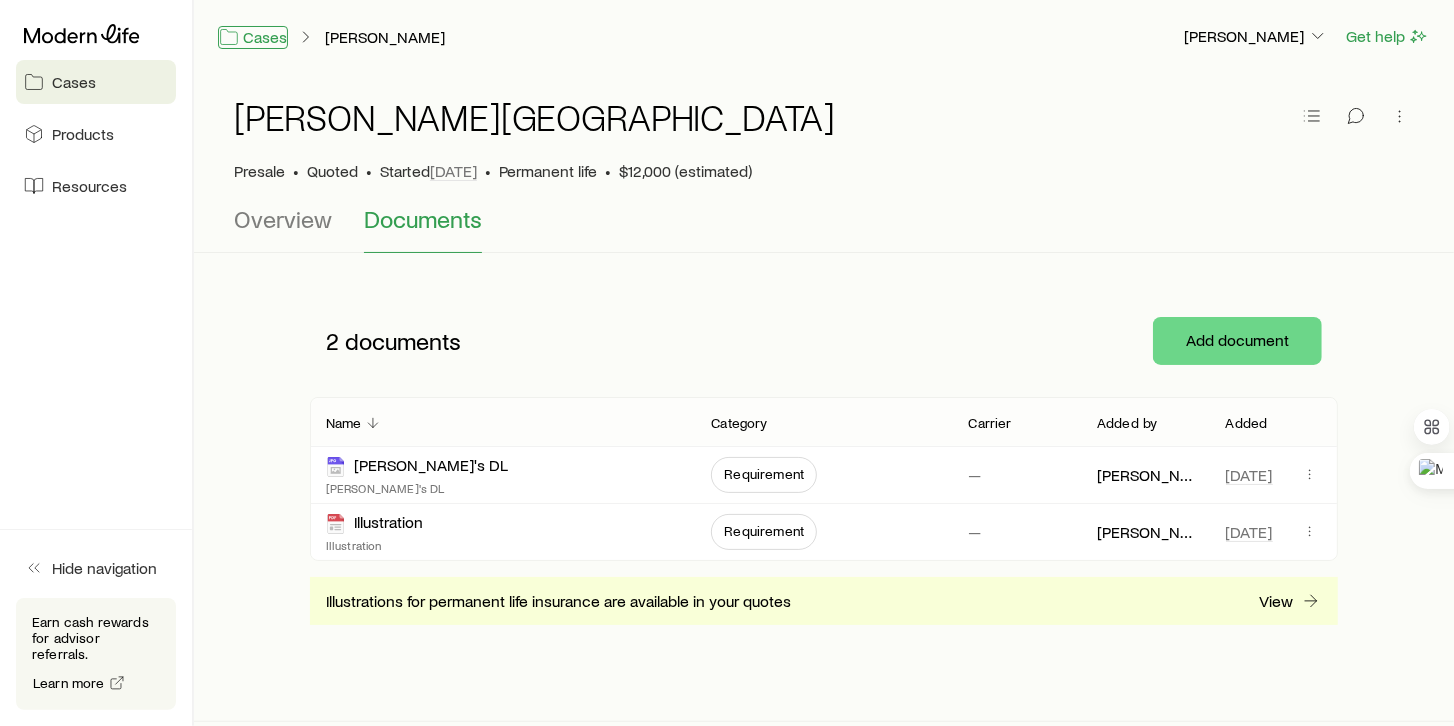 click on "Cases" at bounding box center [253, 37] 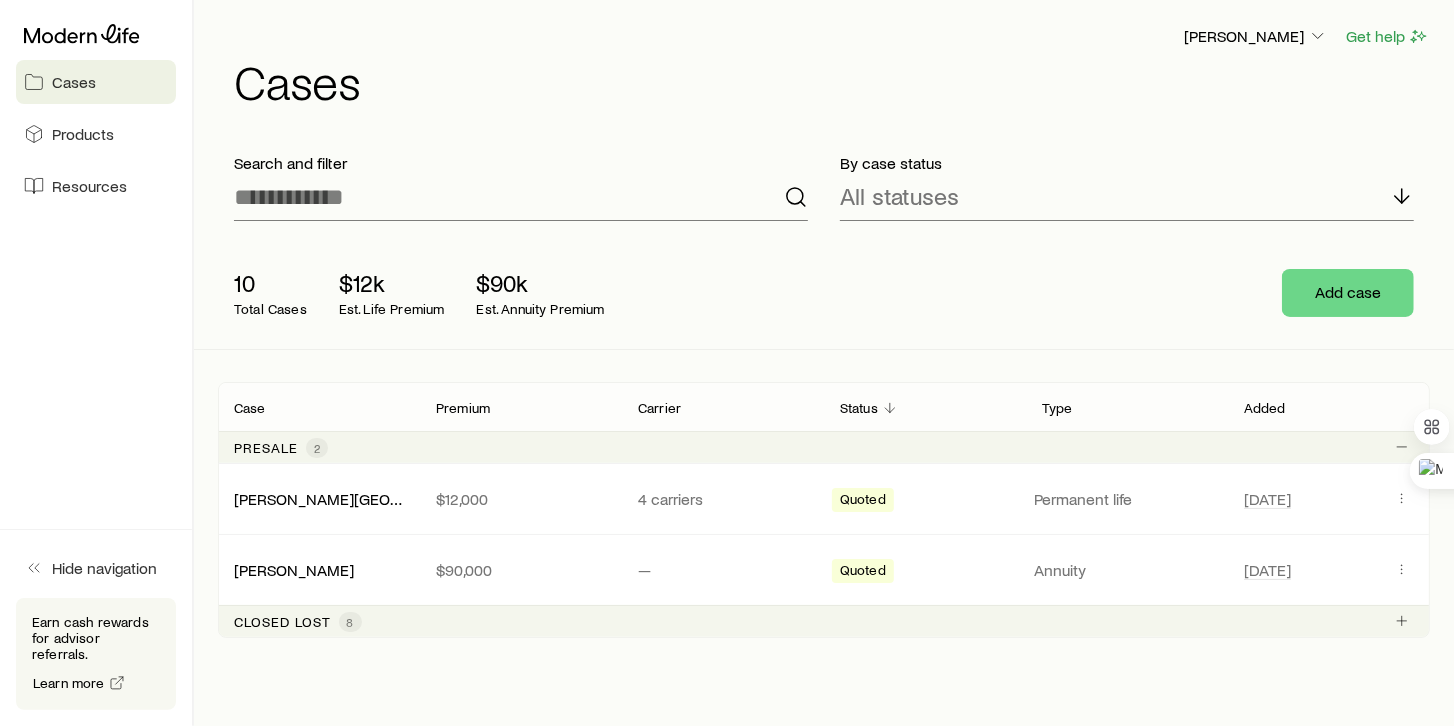 click on "[PERSON_NAME][GEOGRAPHIC_DATA]" at bounding box center [369, 498] 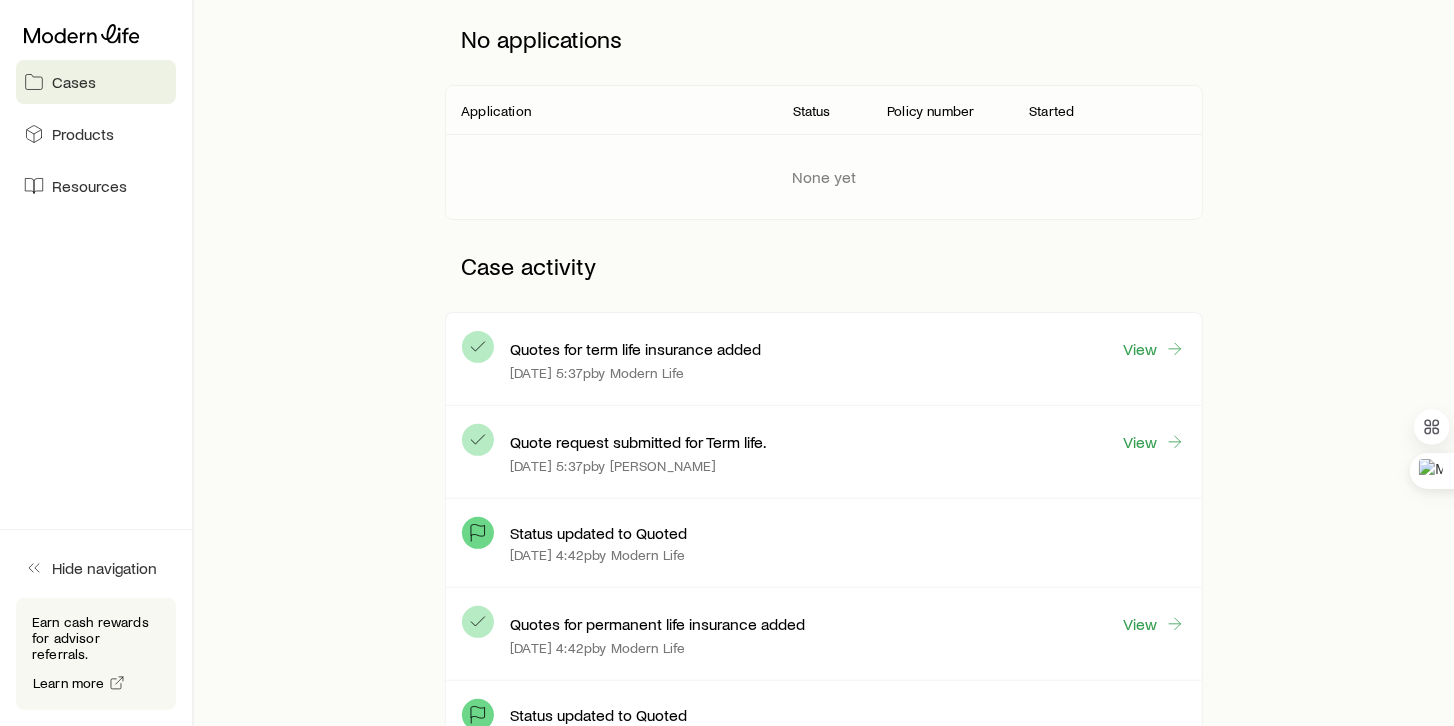 scroll, scrollTop: 0, scrollLeft: 0, axis: both 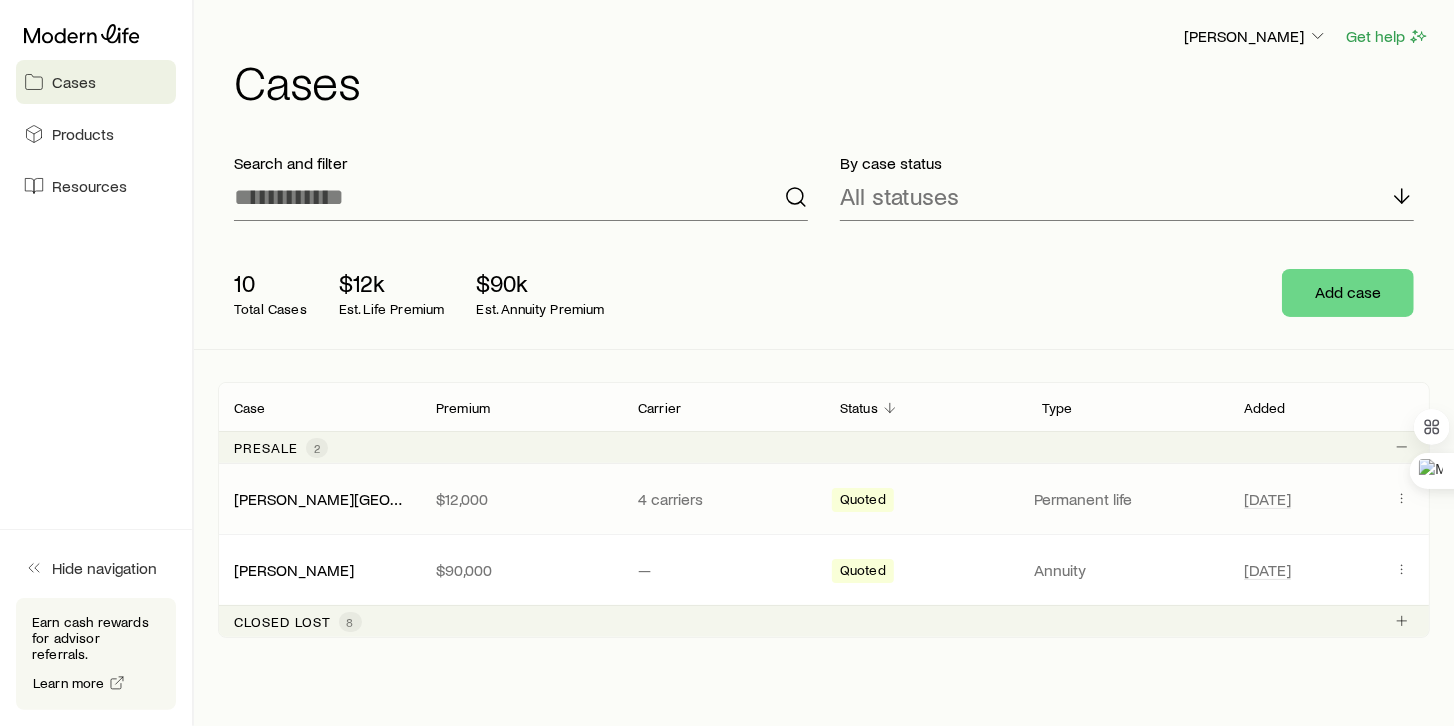 click on "Quoted" at bounding box center [863, 501] 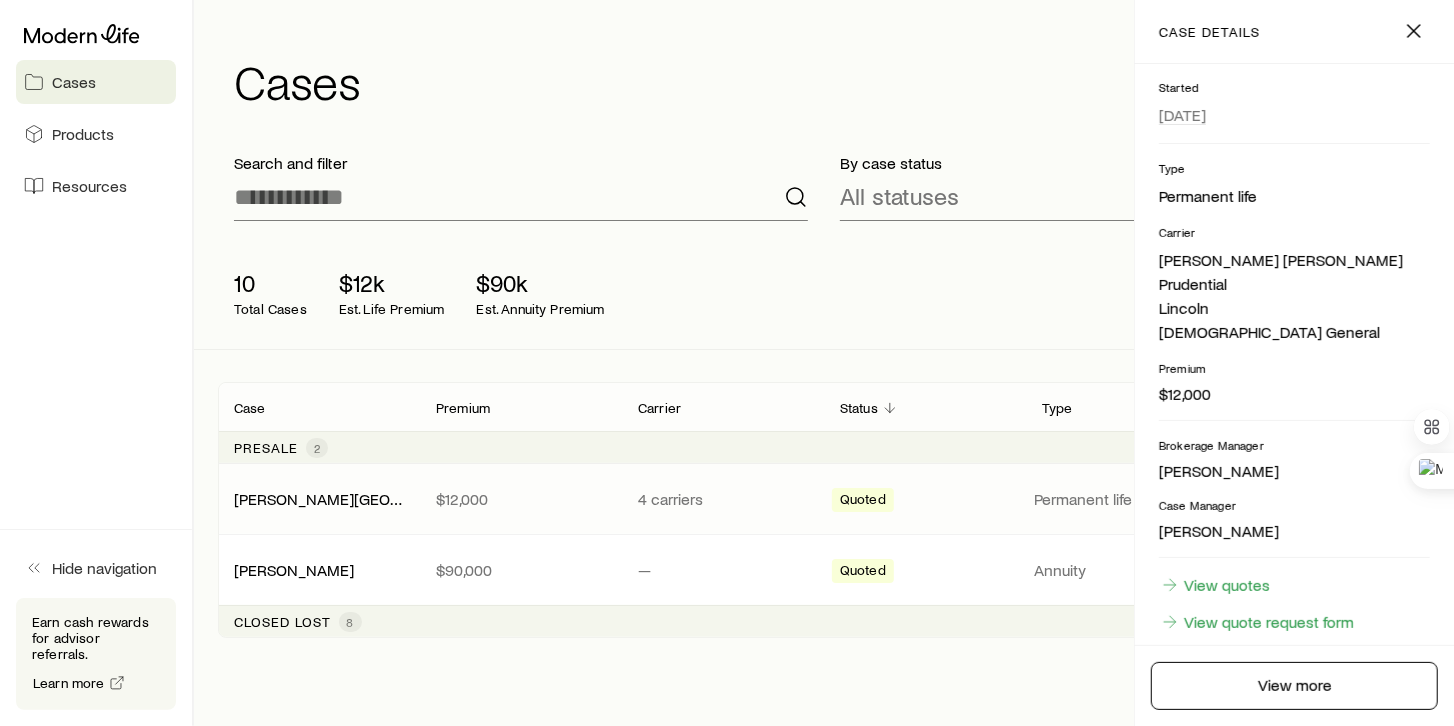 scroll, scrollTop: 0, scrollLeft: 0, axis: both 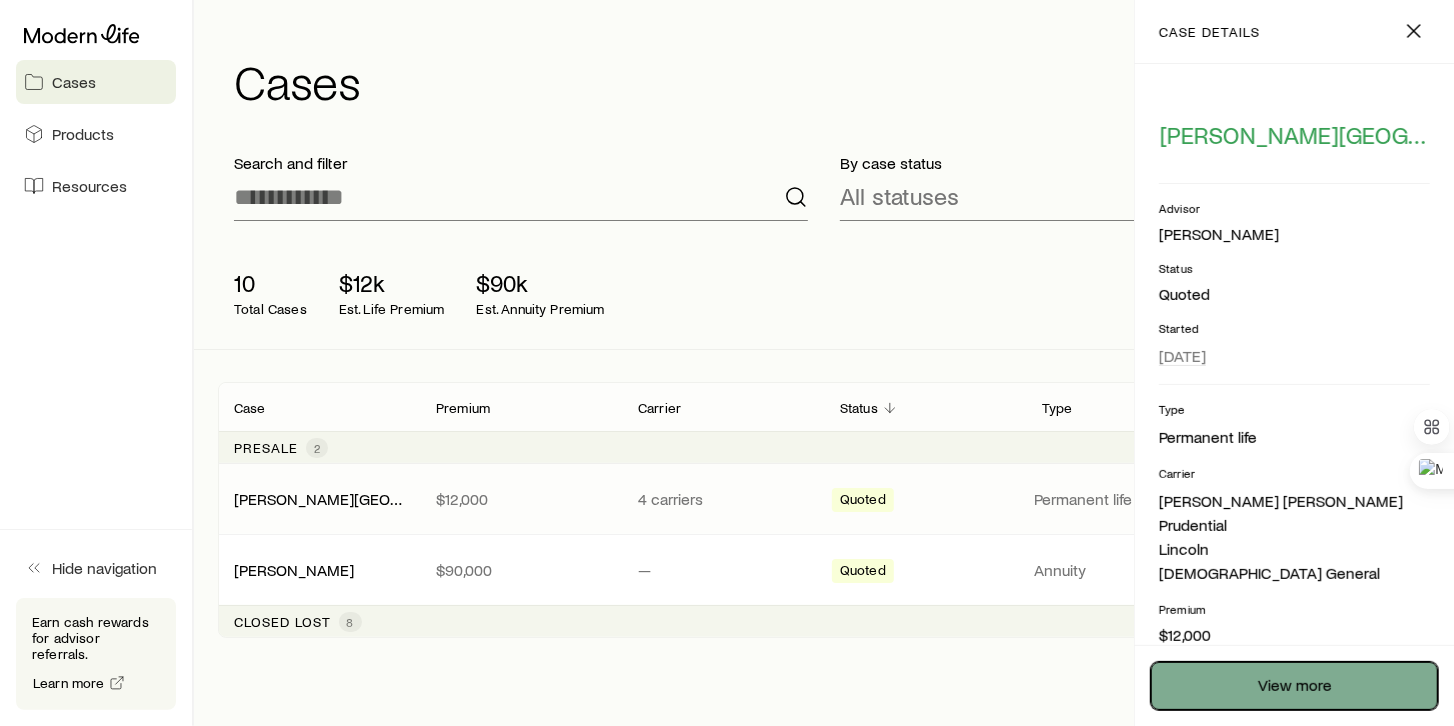 click on "View more" at bounding box center [1294, 686] 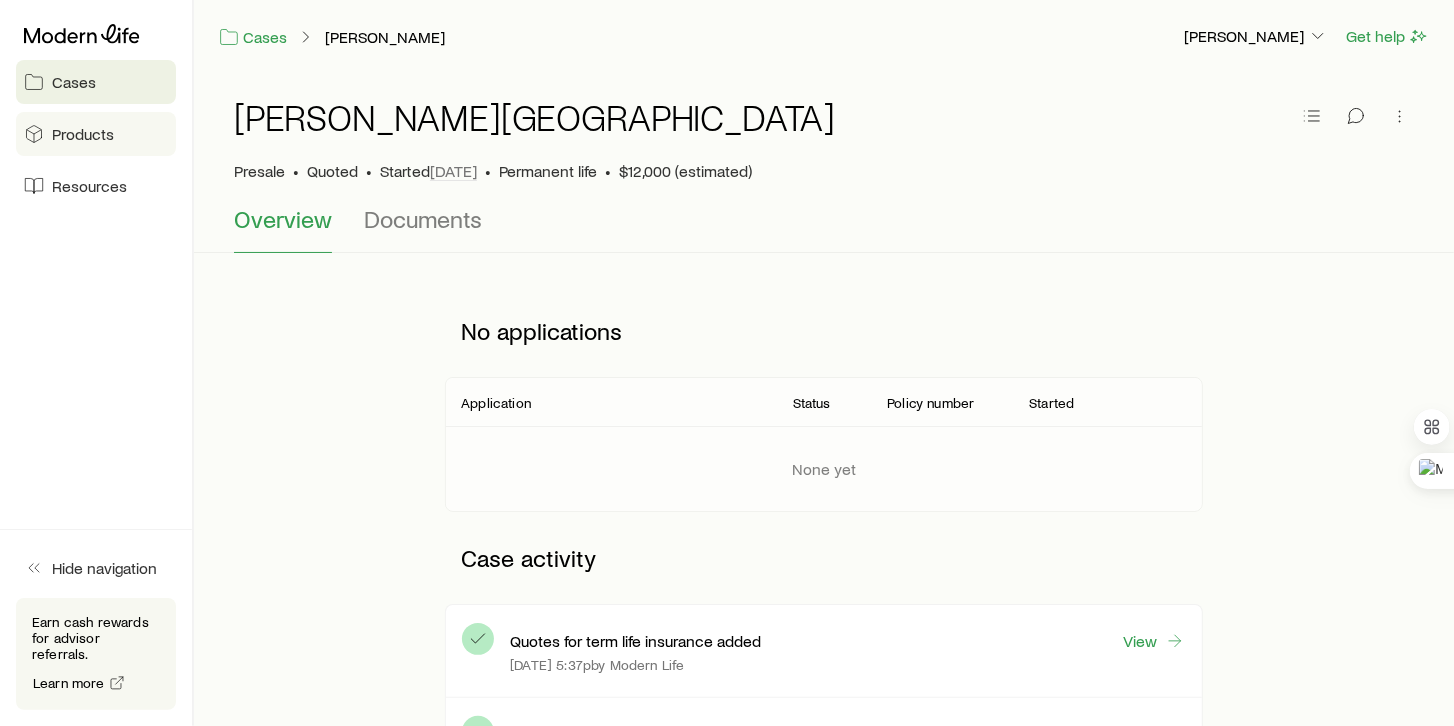 click on "Products" at bounding box center [96, 134] 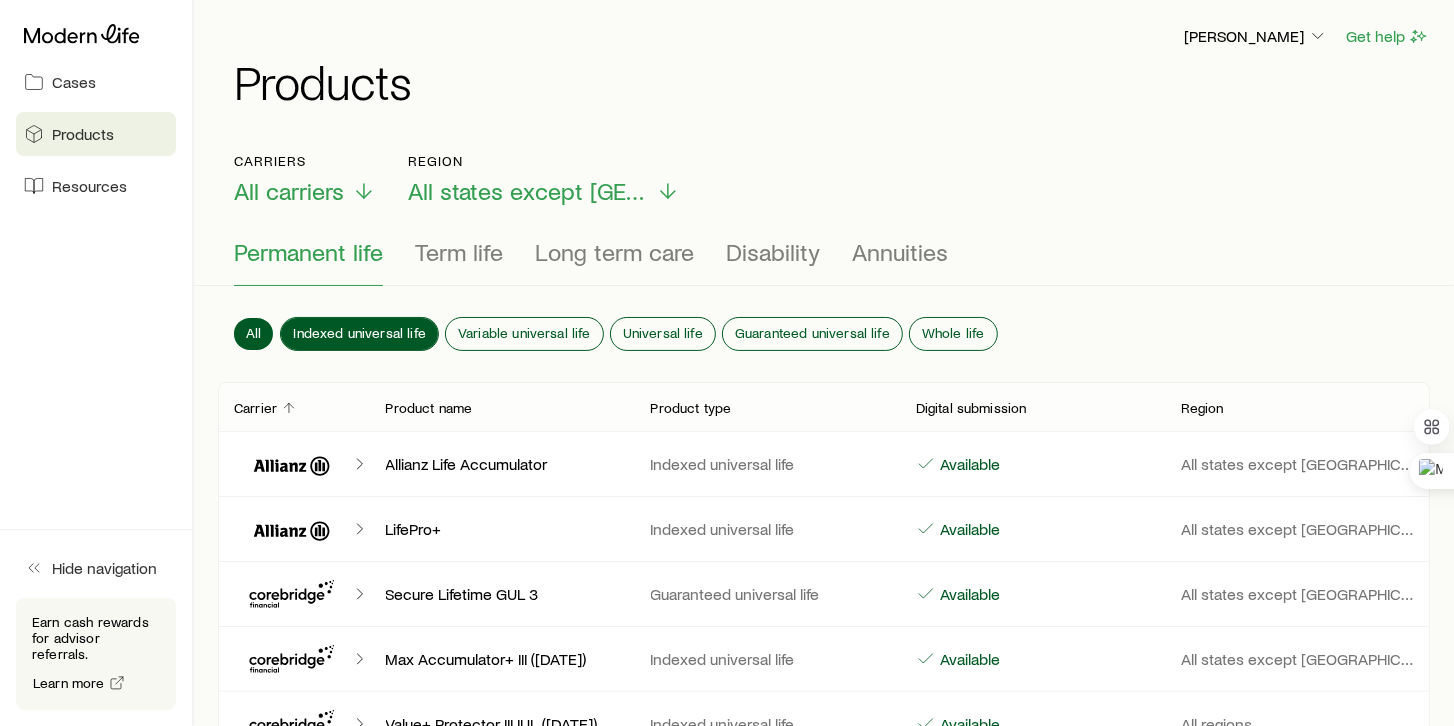 click on "Indexed universal life" at bounding box center [359, 333] 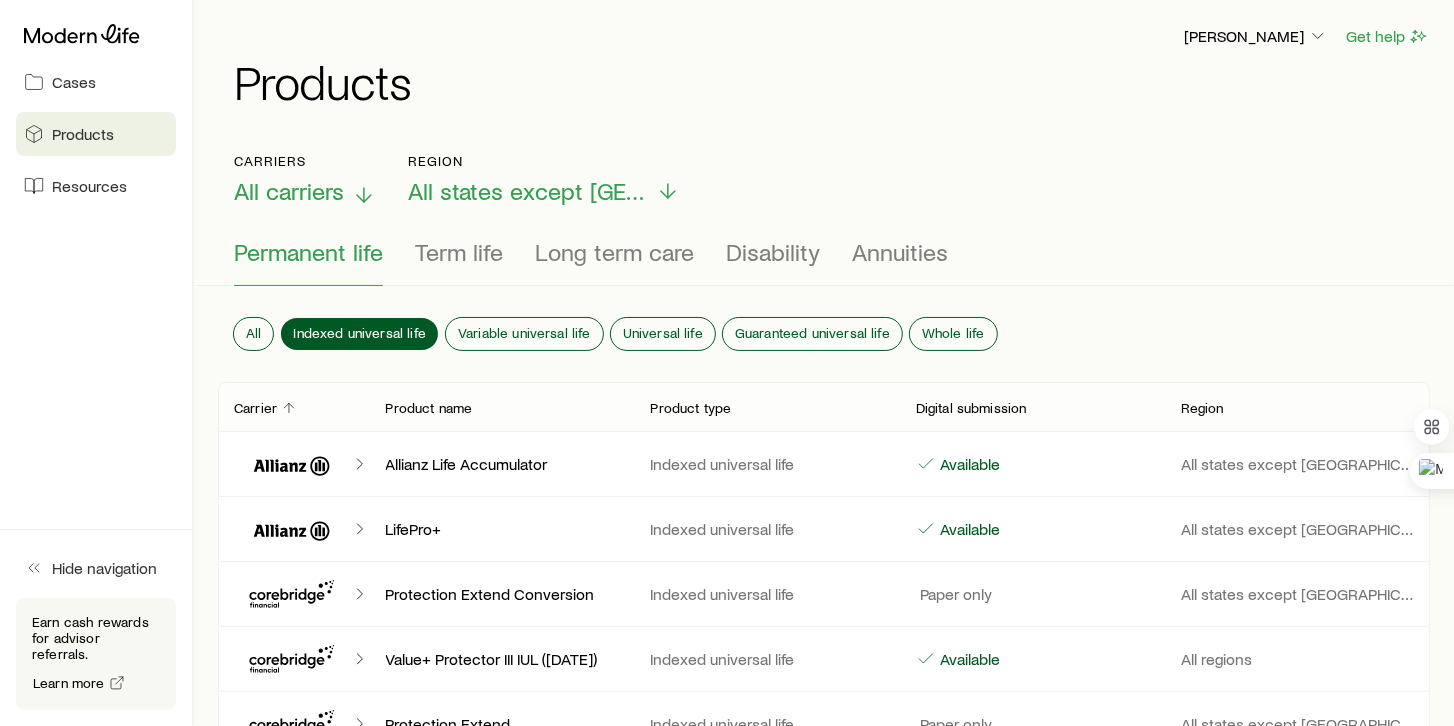 click 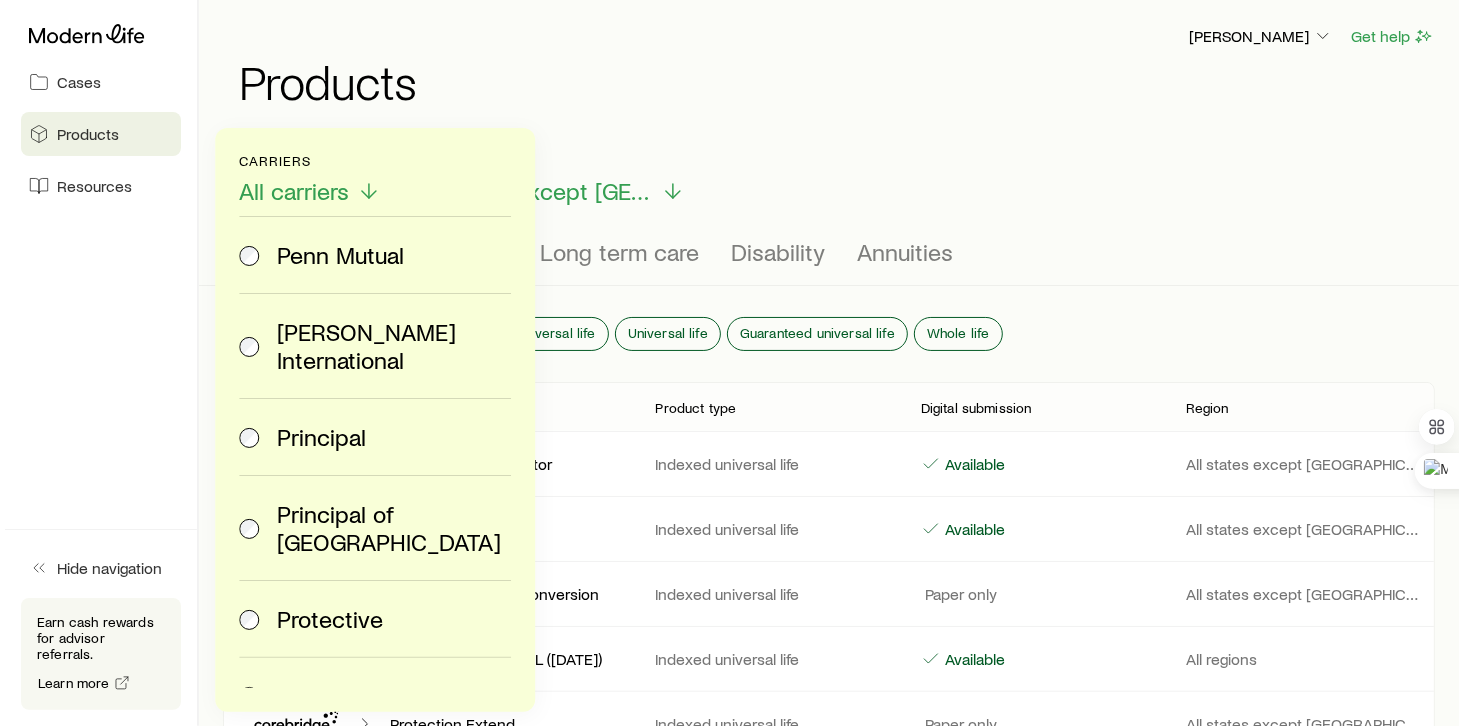scroll, scrollTop: 3828, scrollLeft: 0, axis: vertical 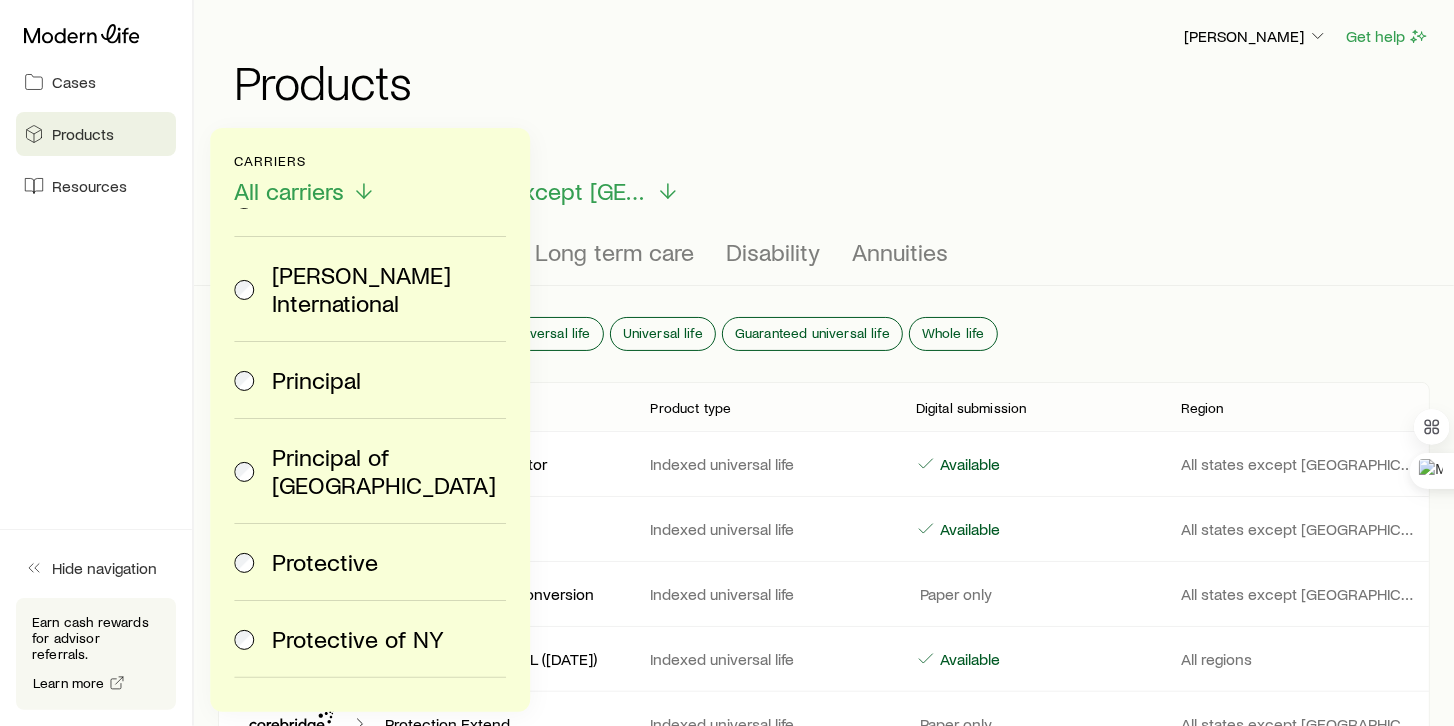 click on "Prudential" at bounding box center (324, 716) 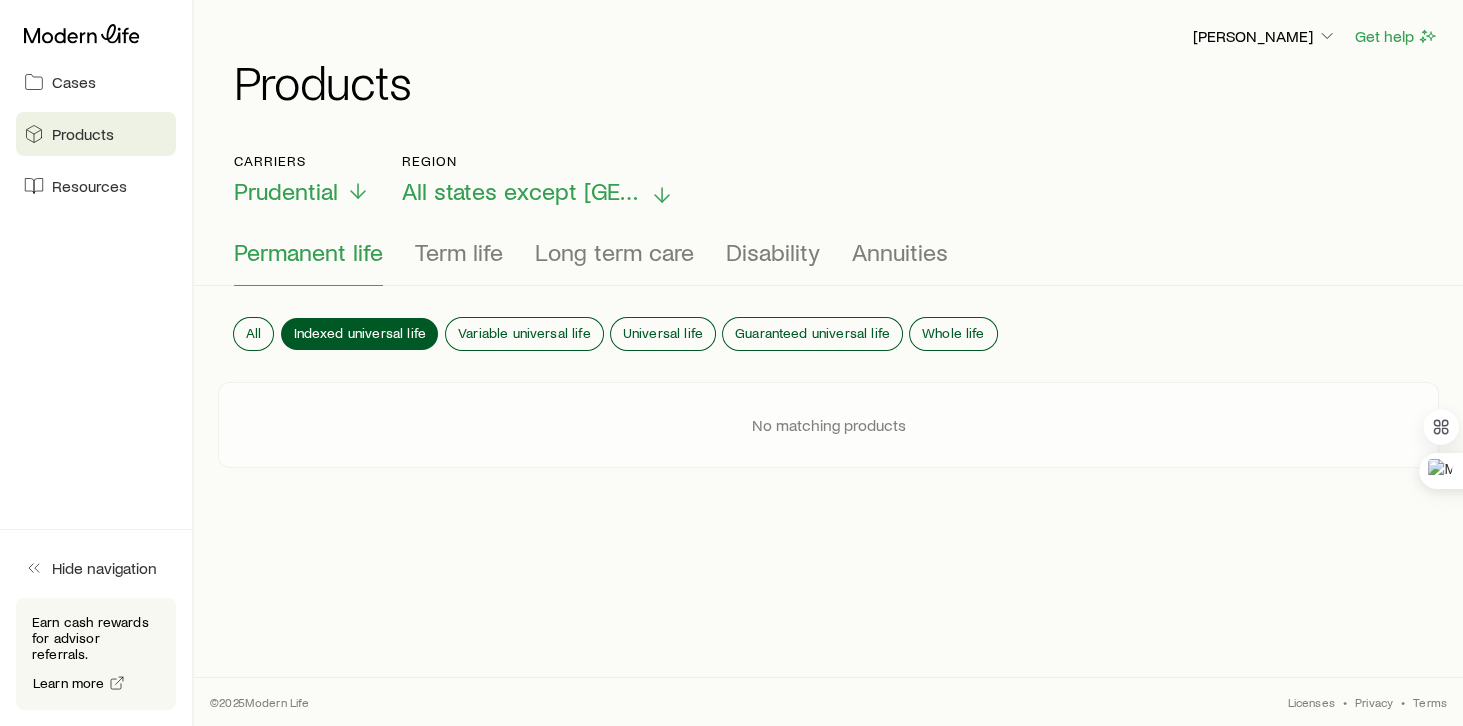 click on "All states except NY" at bounding box center (522, 191) 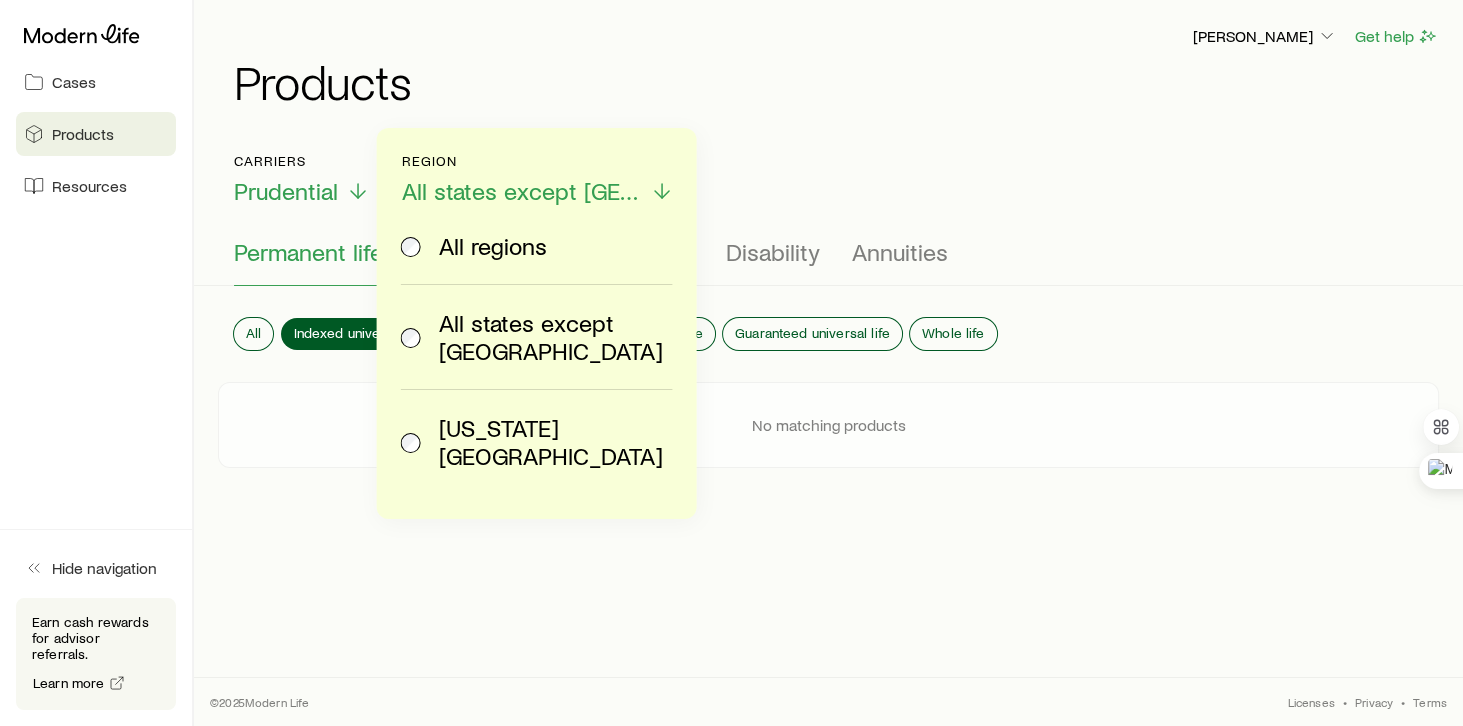 click on "All states except NY" at bounding box center (552, 337) 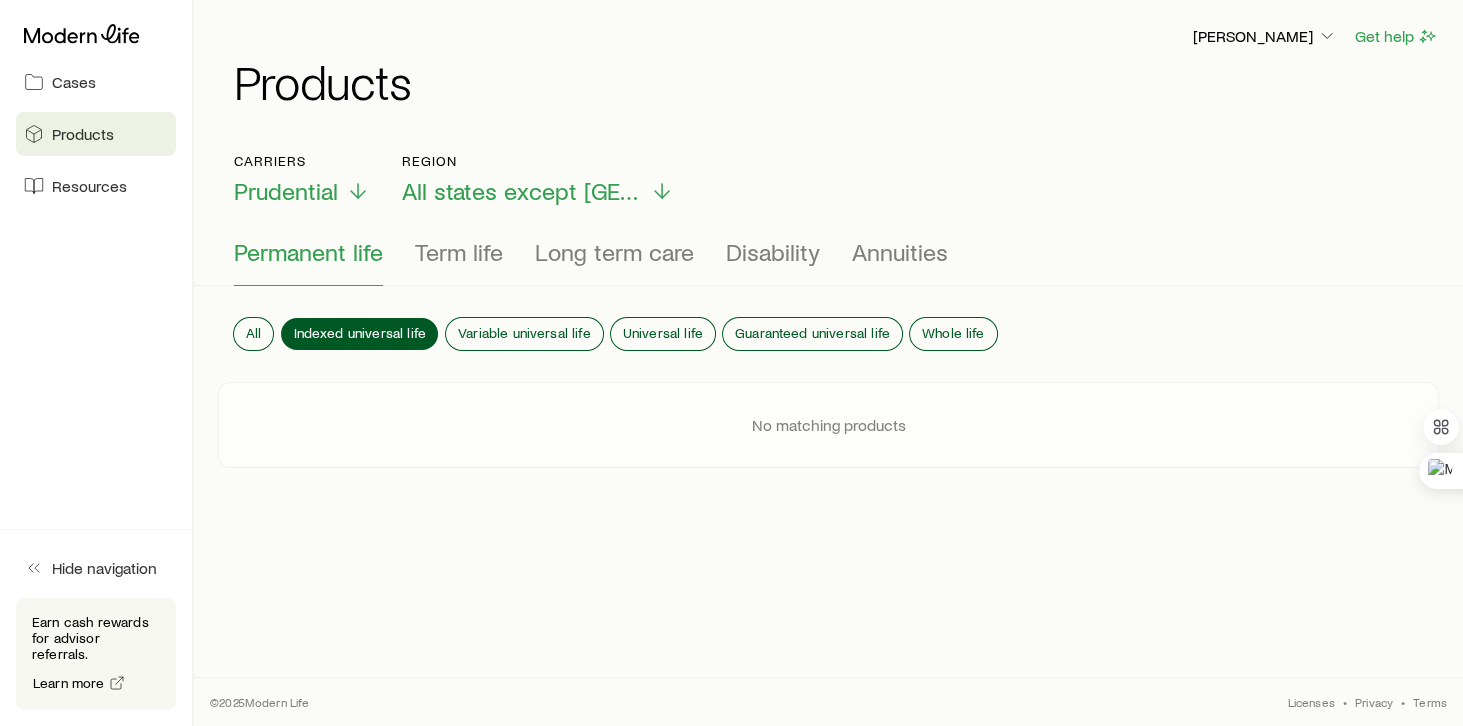 click on "James Worobe Get help Products Carriers Prudential Region All states except NY Permanent life Term life Long term care Disability Annuities All Indexed universal life Variable universal life Universal life Guaranteed universal life Whole life No matching products" at bounding box center (828, 306) 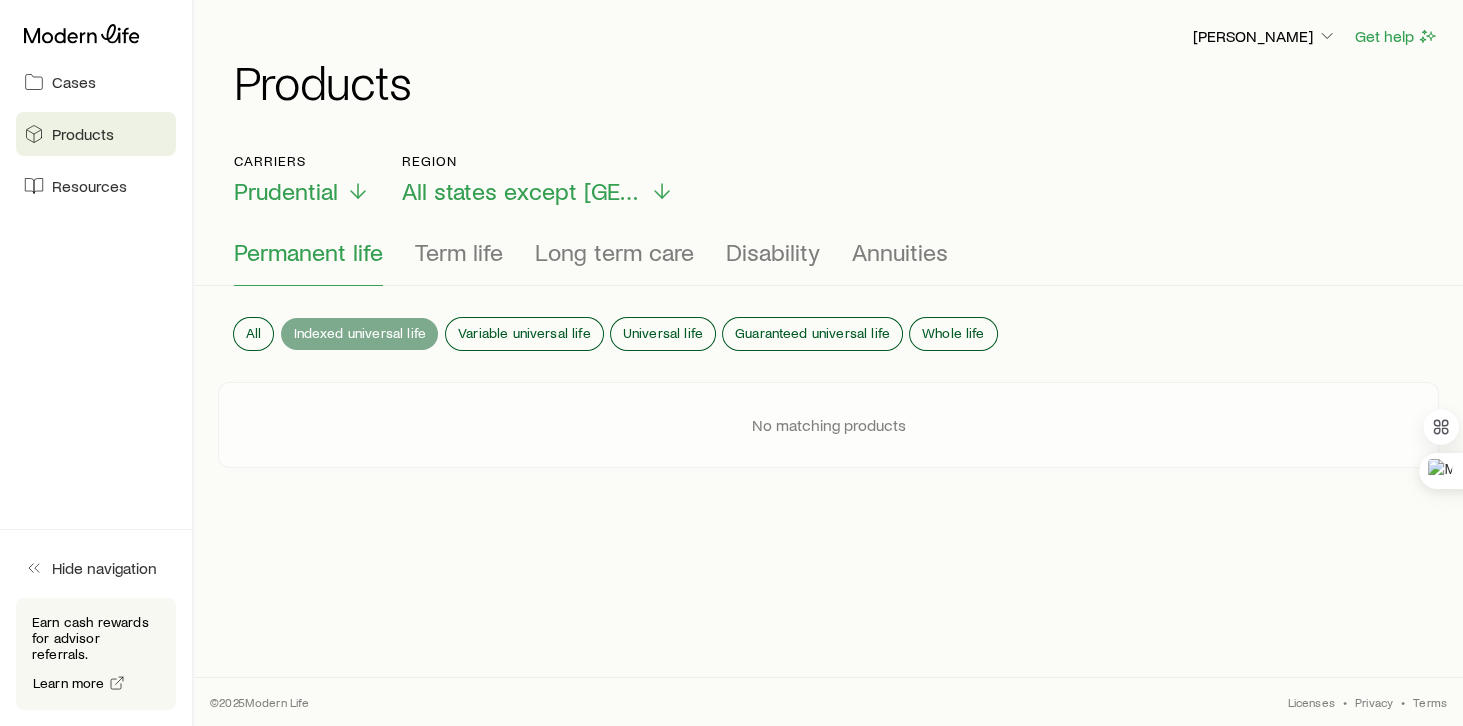 click on "Indexed universal life" at bounding box center [359, 333] 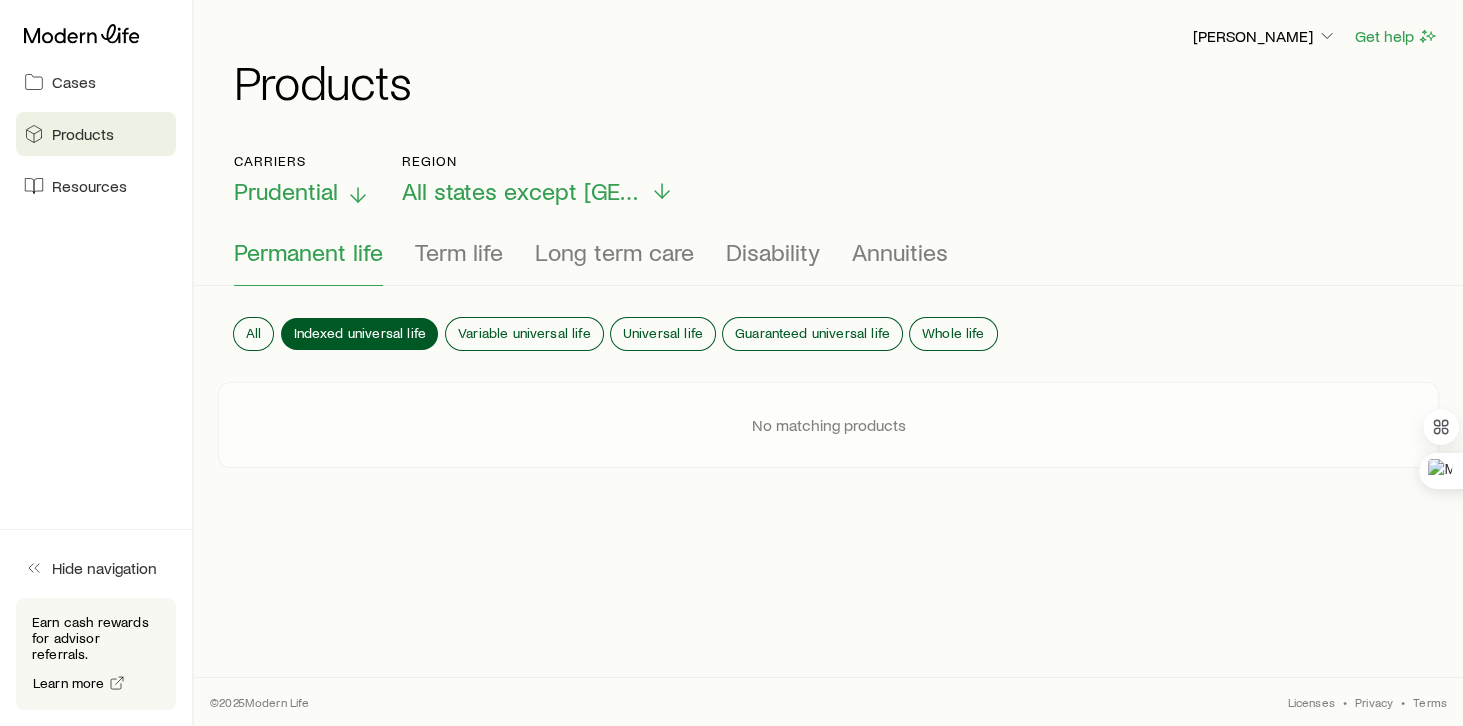 click 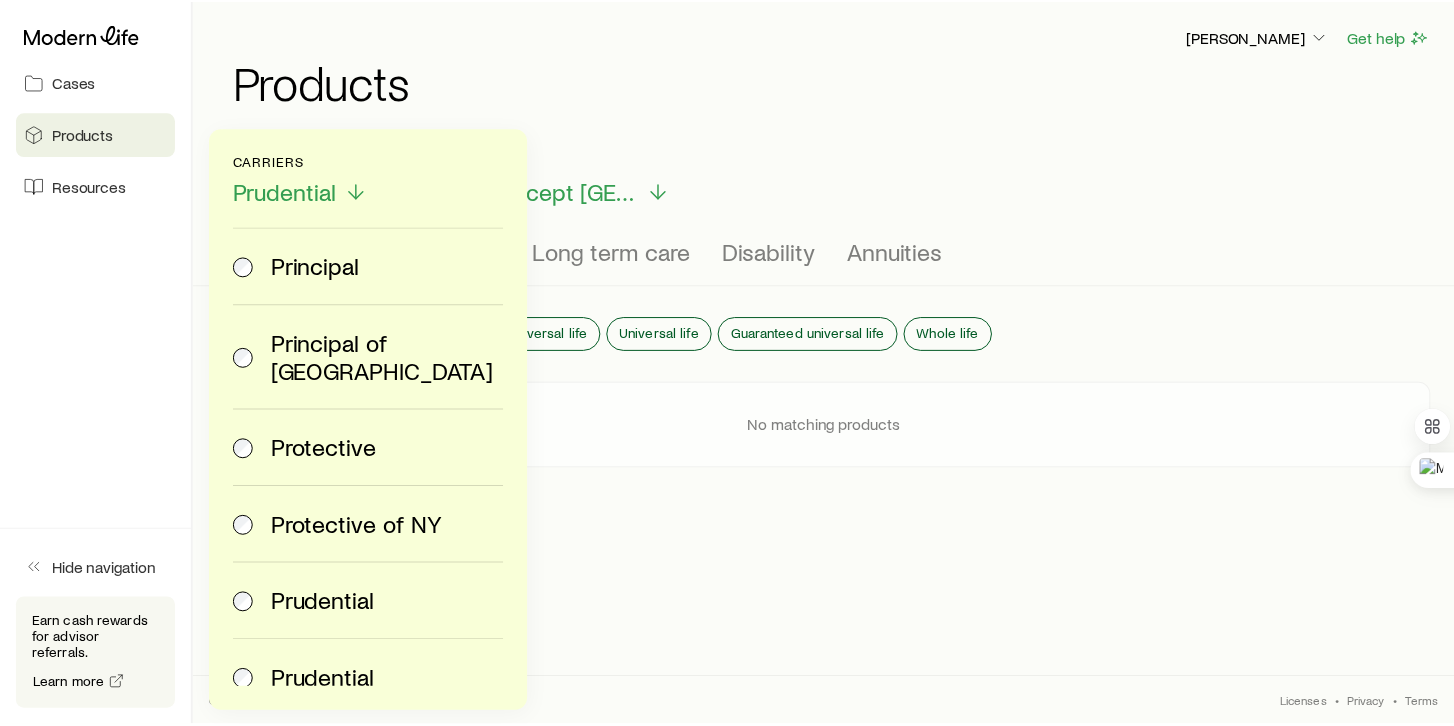 scroll, scrollTop: 4000, scrollLeft: 0, axis: vertical 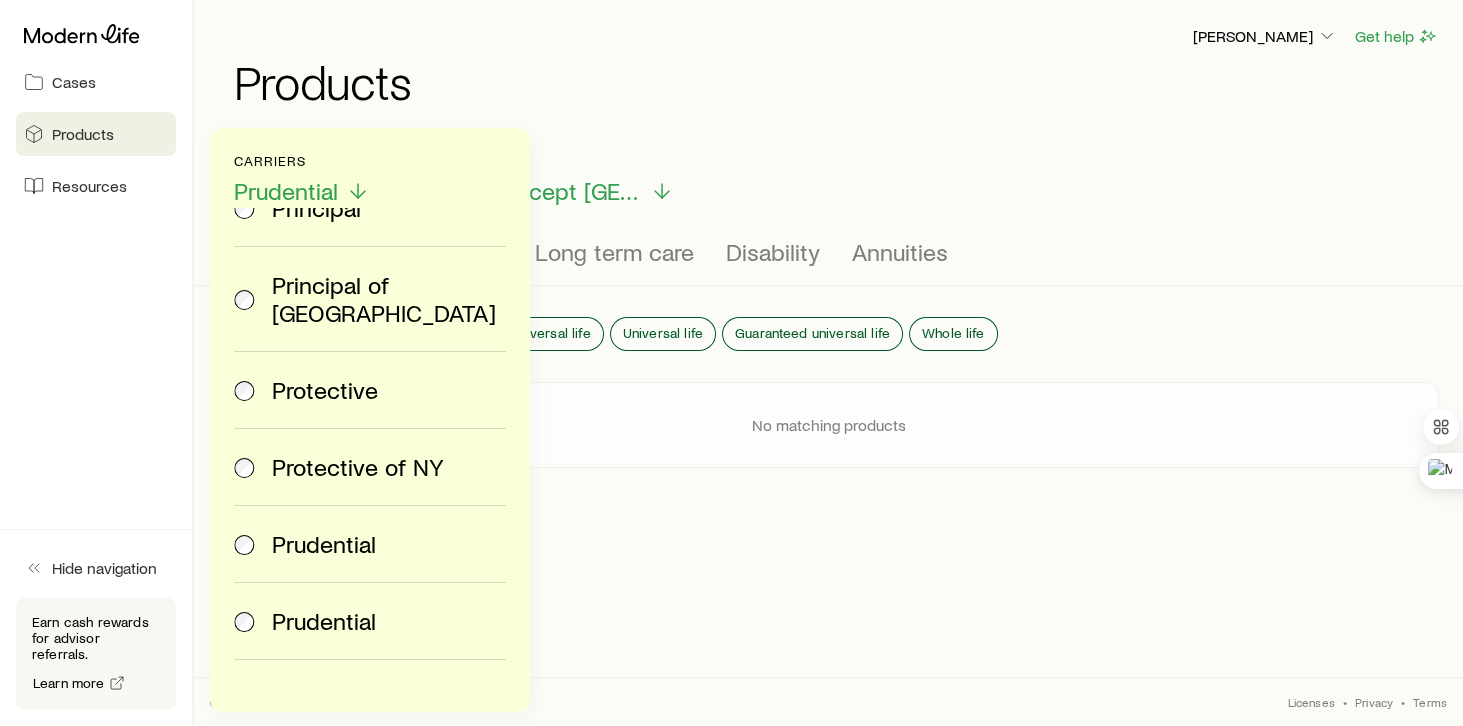 click on "Prudential" at bounding box center [324, 621] 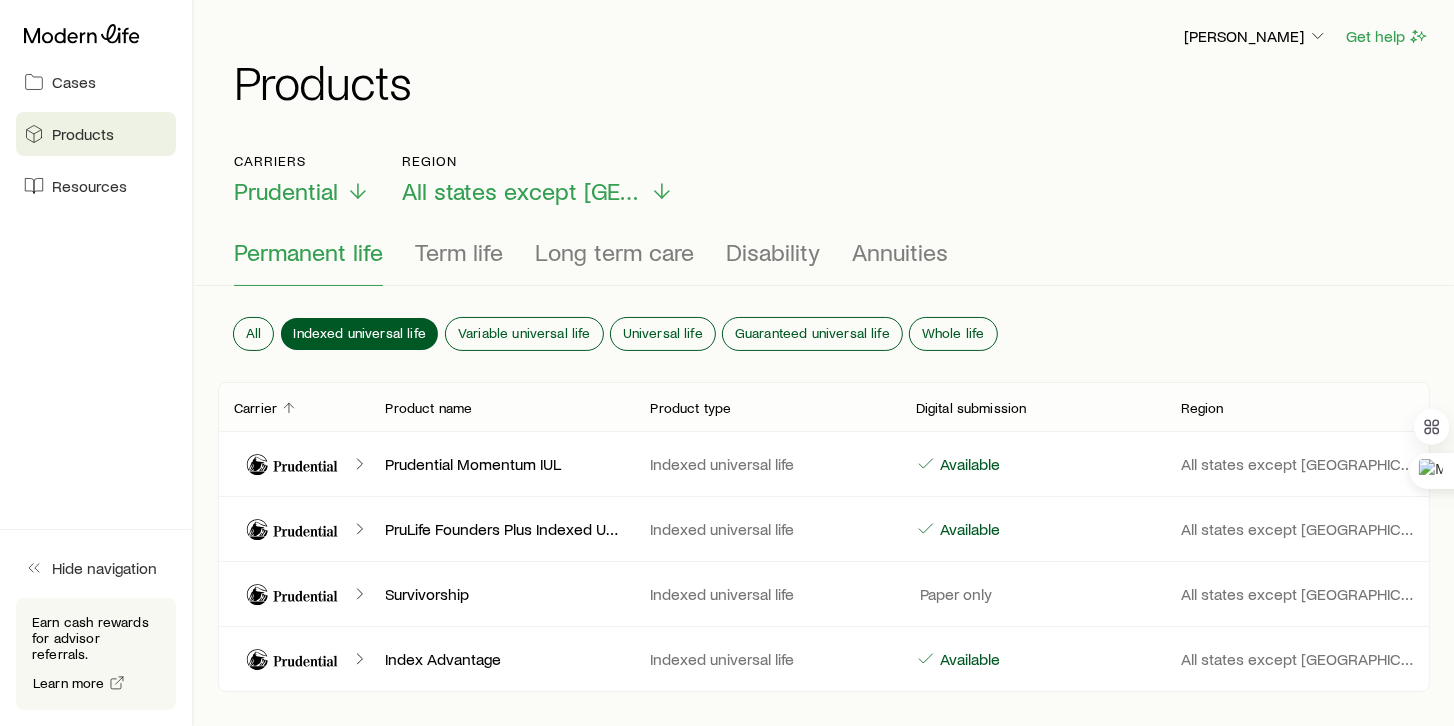 click on "Prudential Momentum IUL" at bounding box center (502, 464) 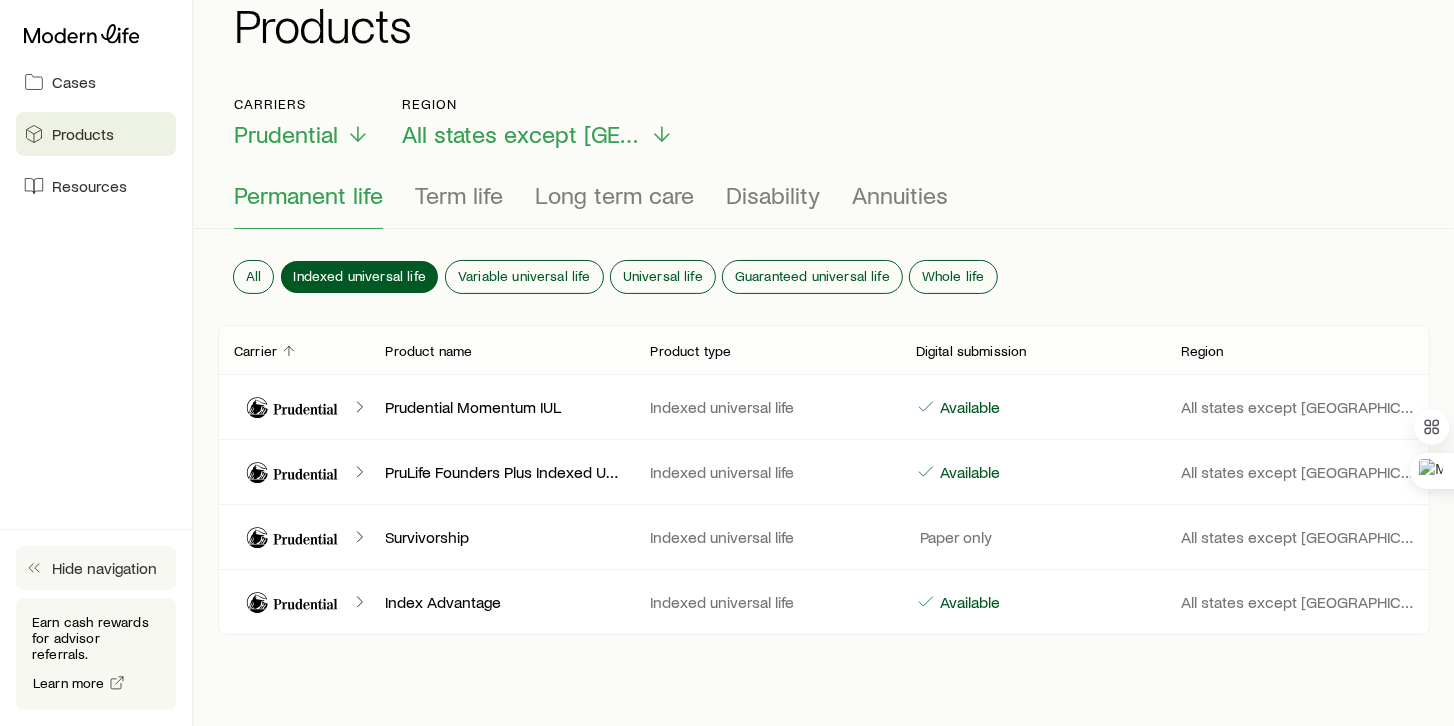 click 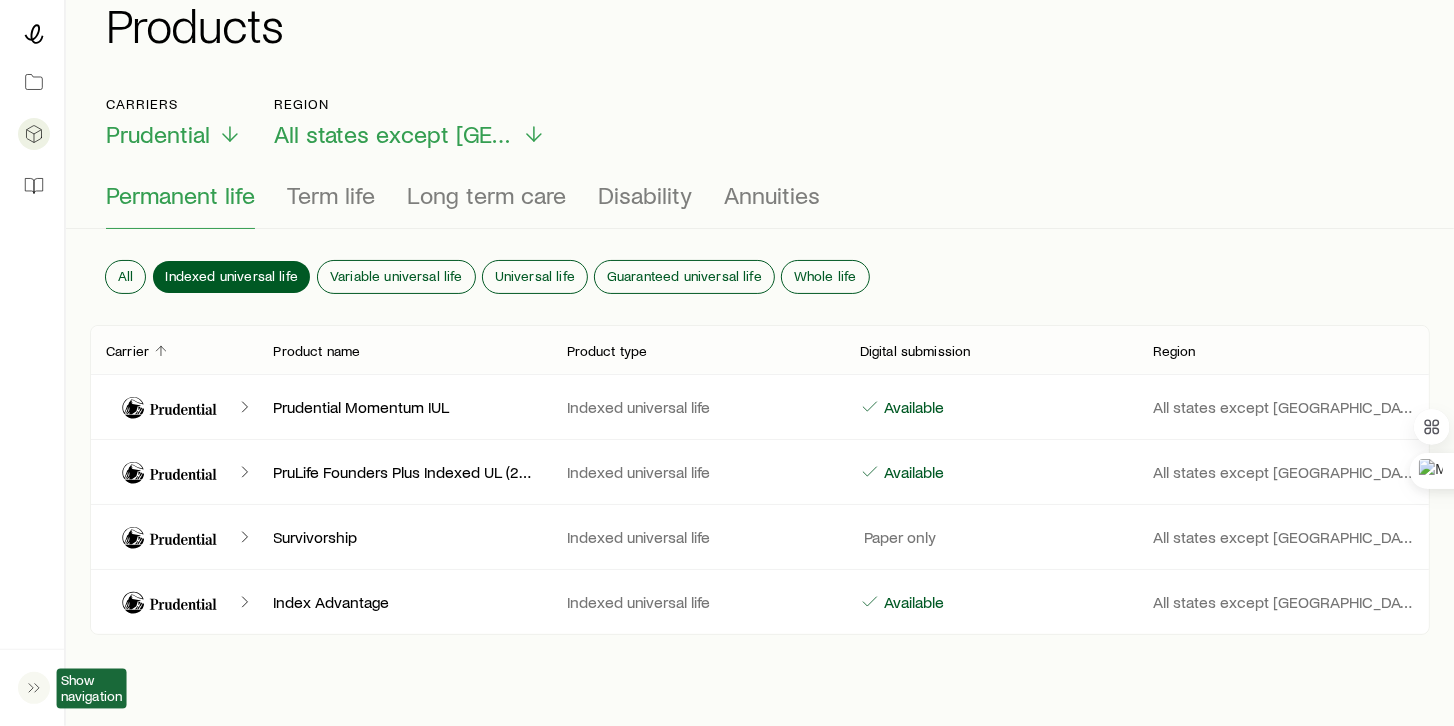 click on "Show navigation" at bounding box center (33, 363) 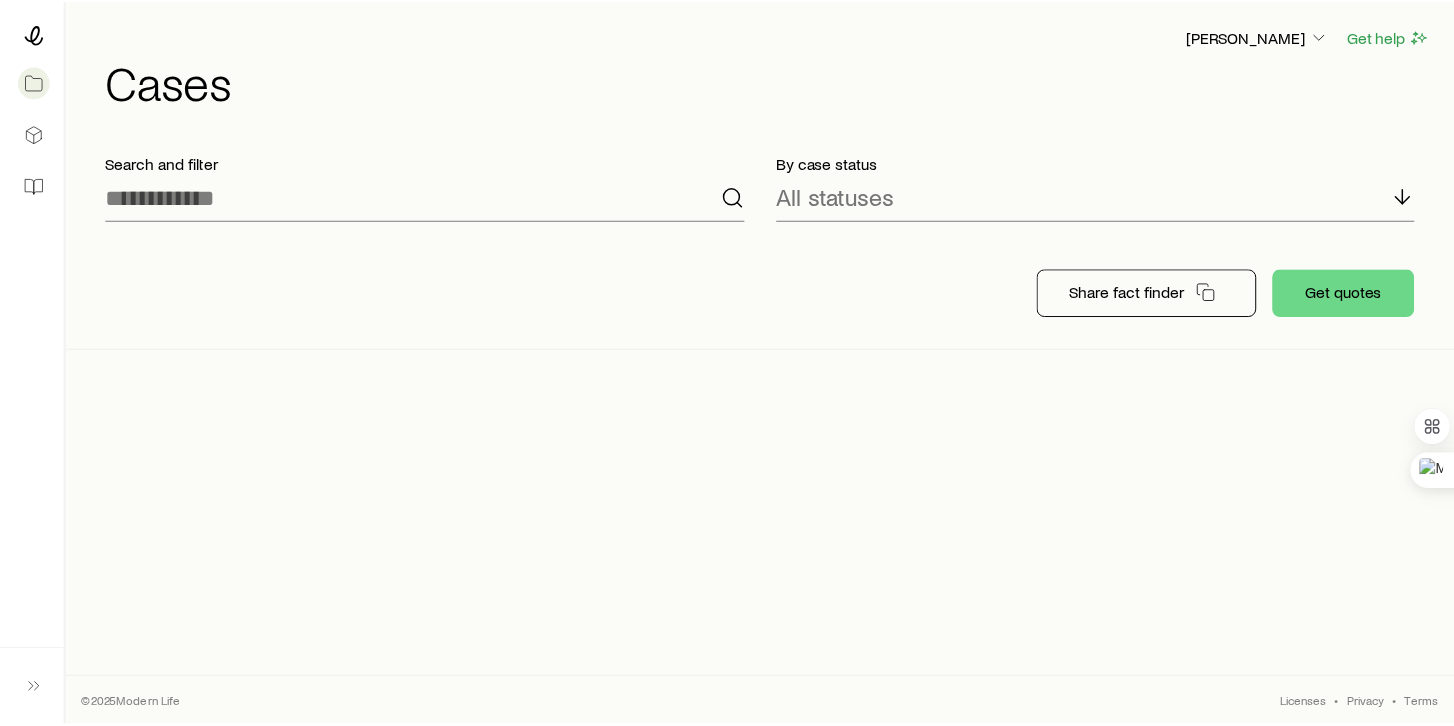 scroll, scrollTop: 0, scrollLeft: 0, axis: both 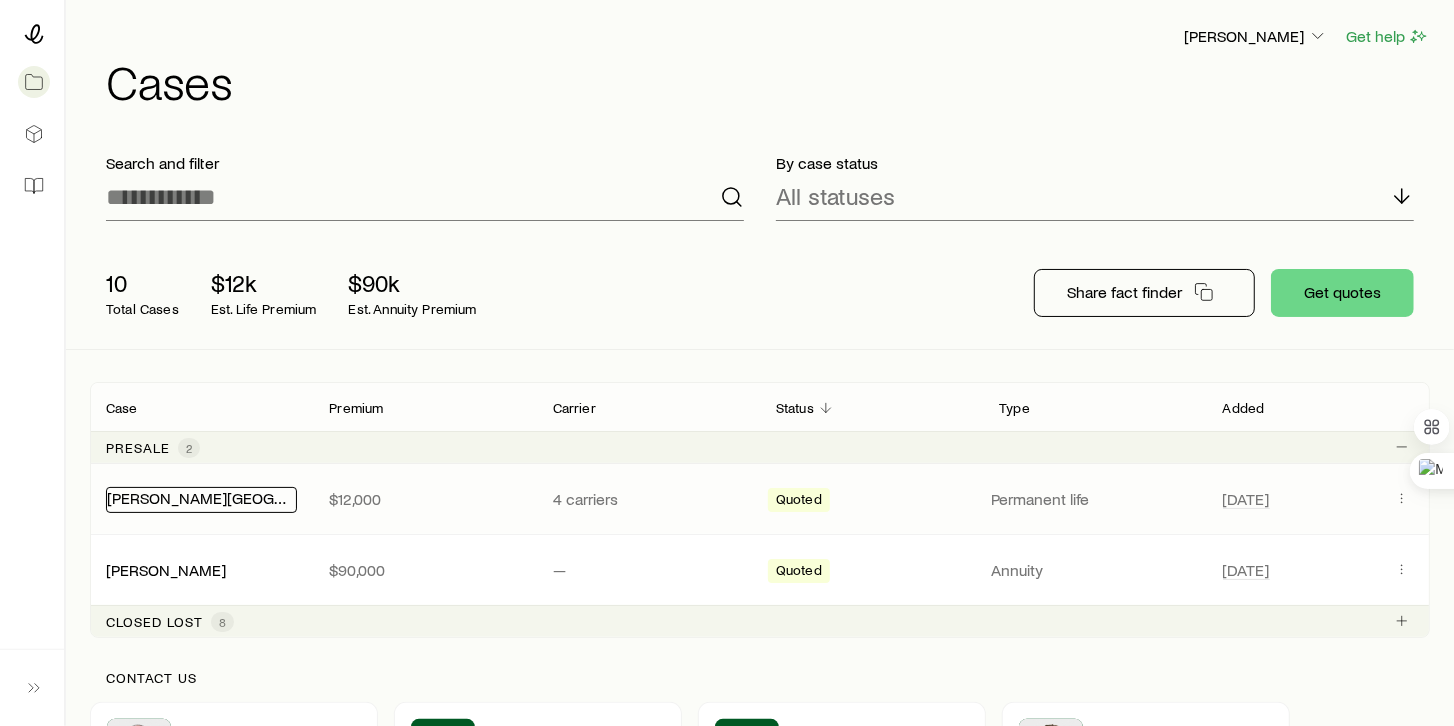 click on "[PERSON_NAME][GEOGRAPHIC_DATA]" at bounding box center [242, 497] 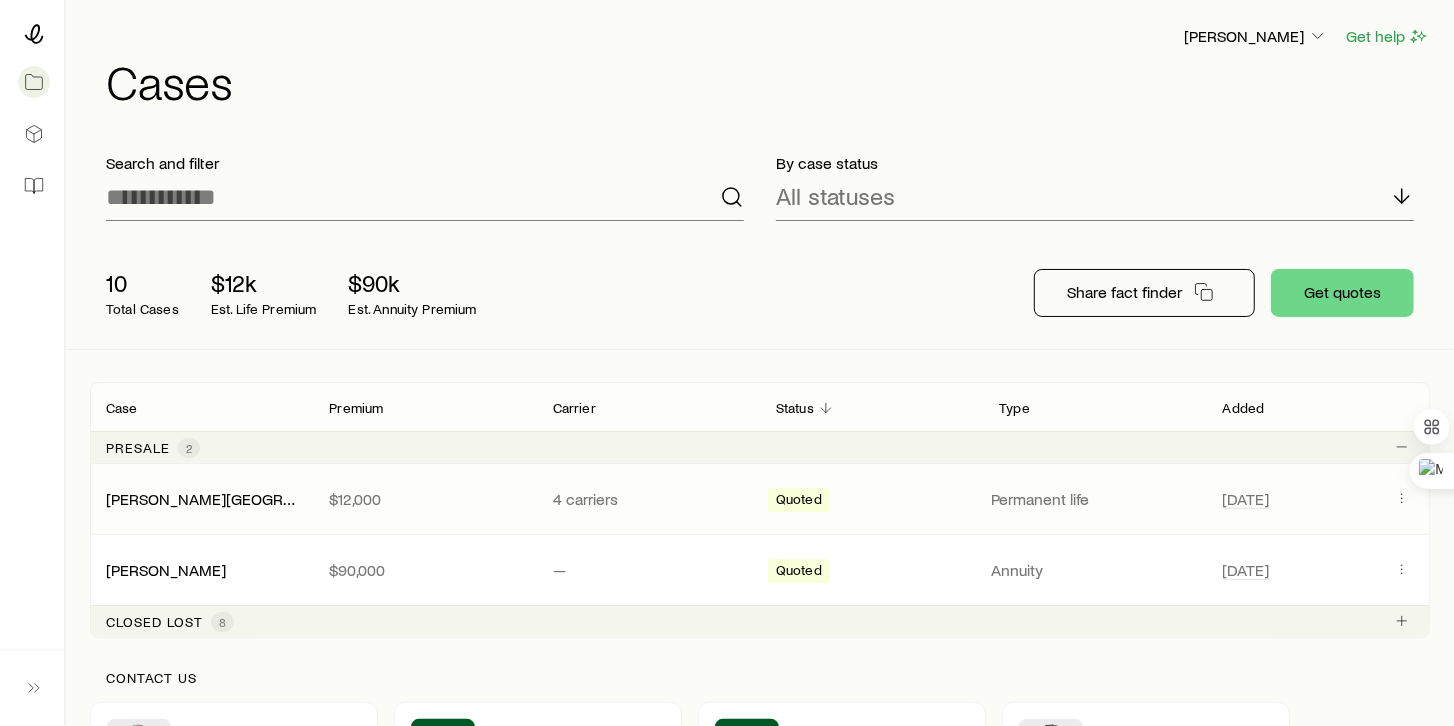 click on "Quoted" at bounding box center (799, 501) 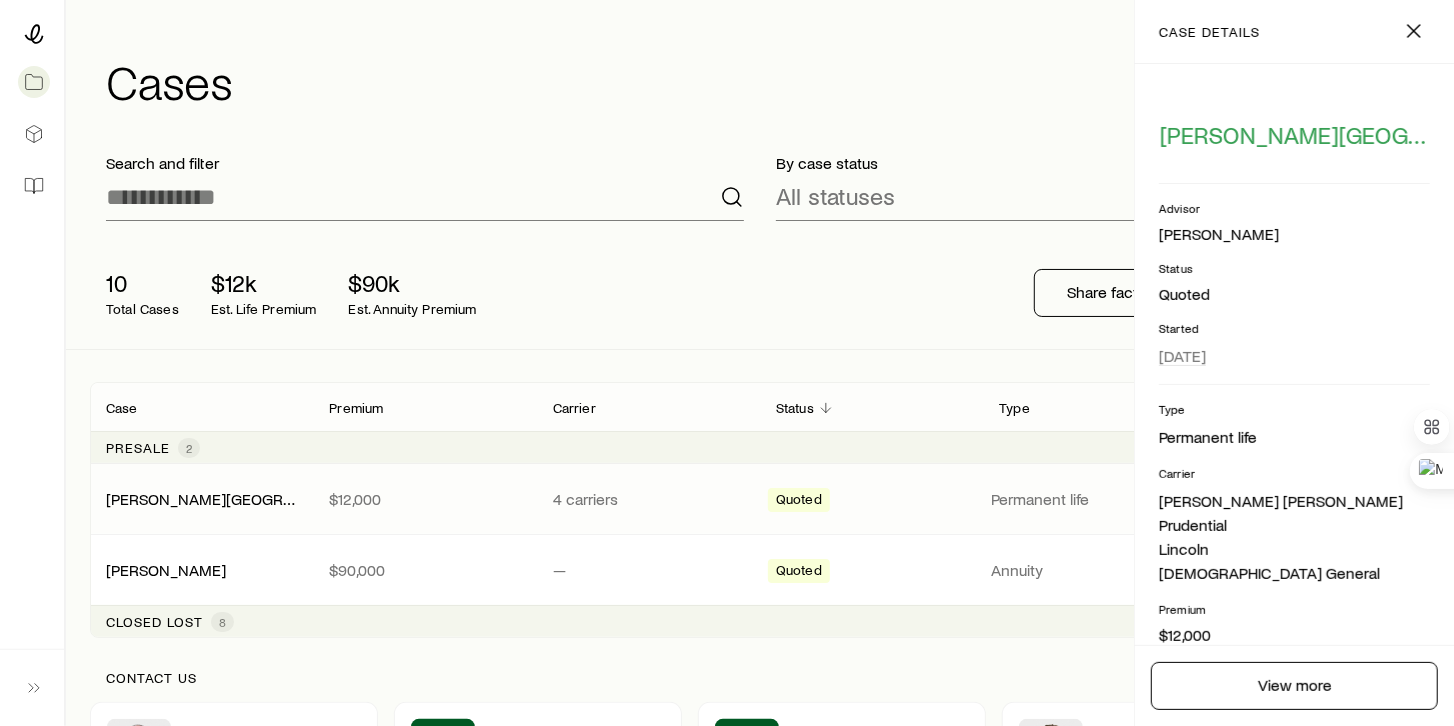 click on "Quoted" at bounding box center (799, 501) 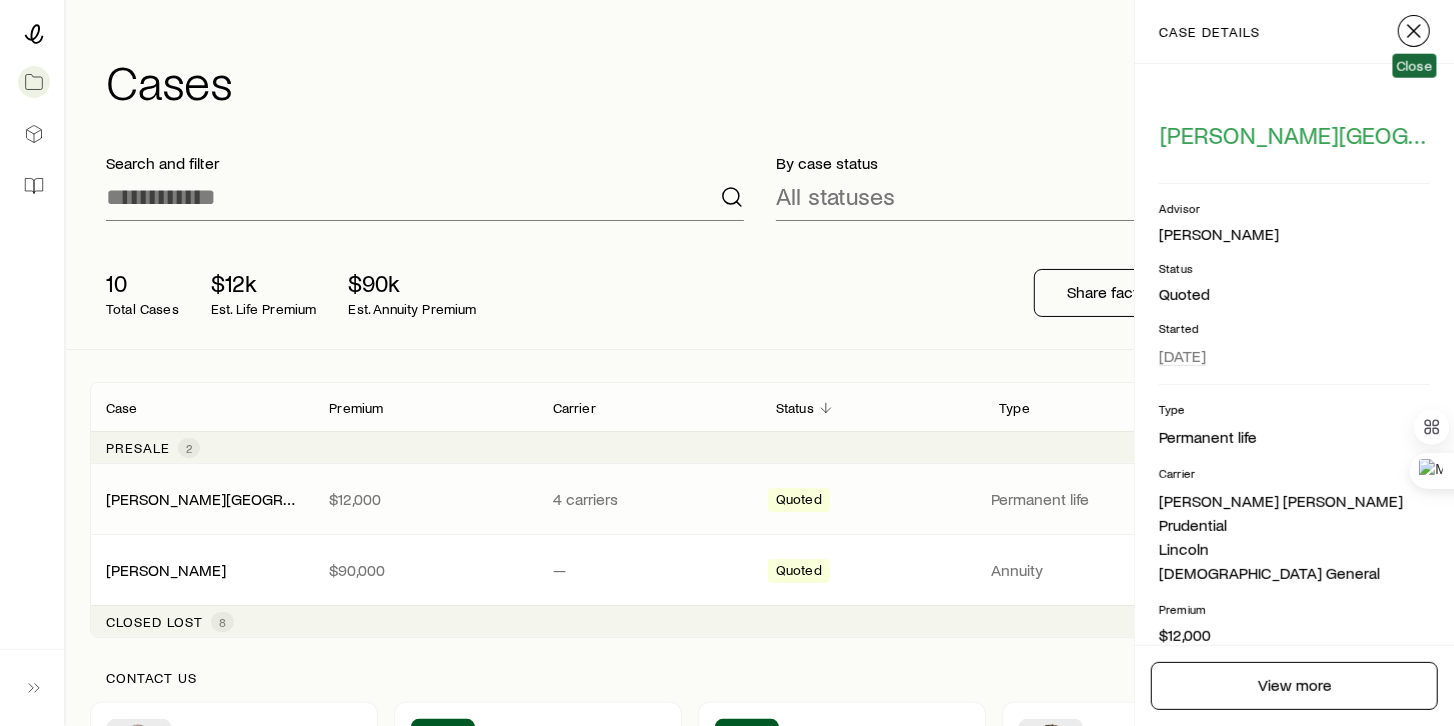click 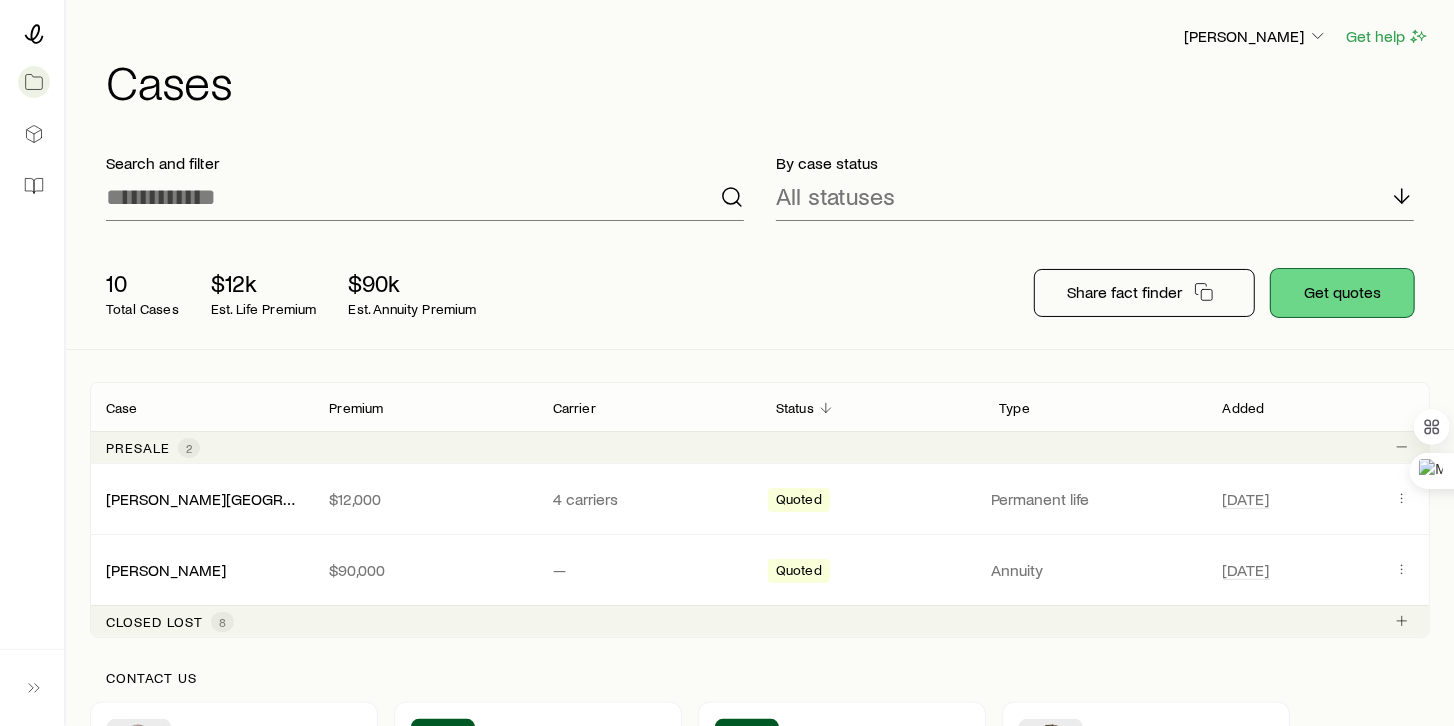 click on "Get quotes" at bounding box center (1342, 293) 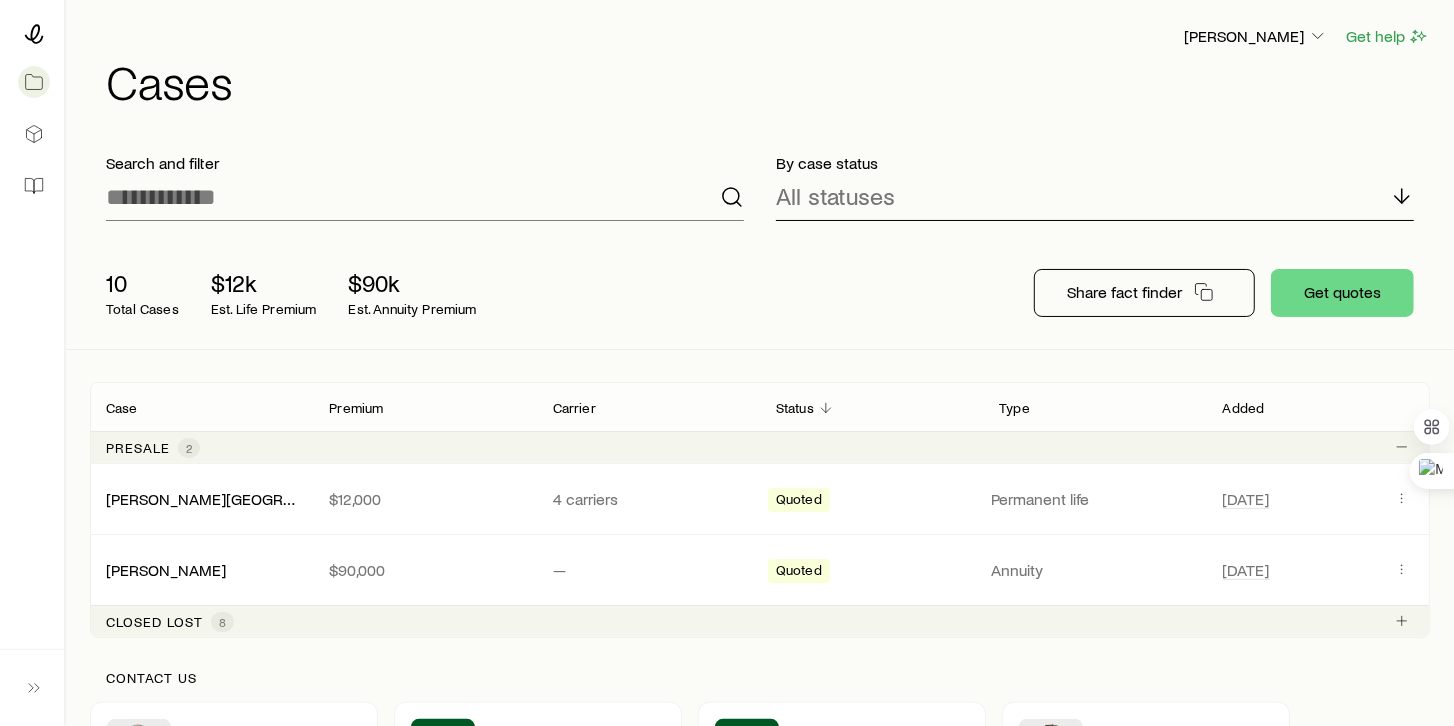 click 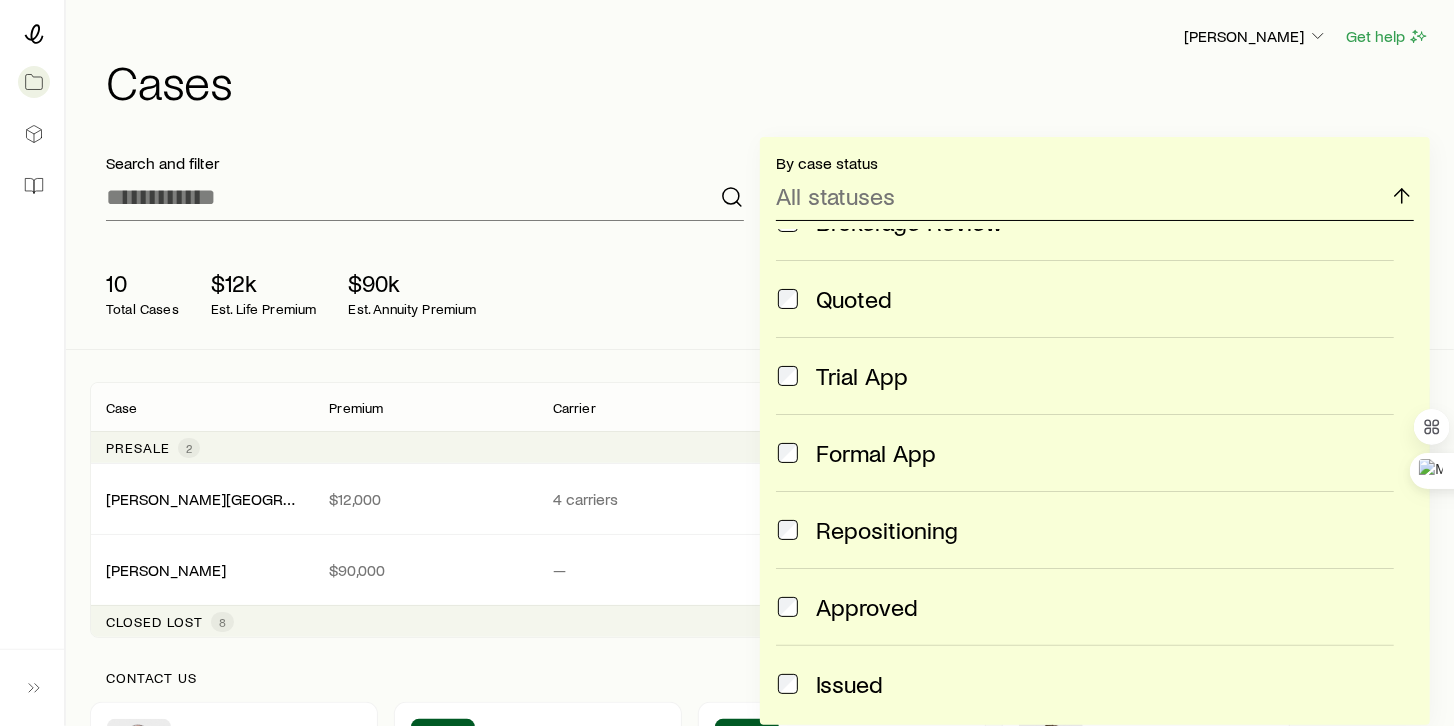 scroll, scrollTop: 0, scrollLeft: 0, axis: both 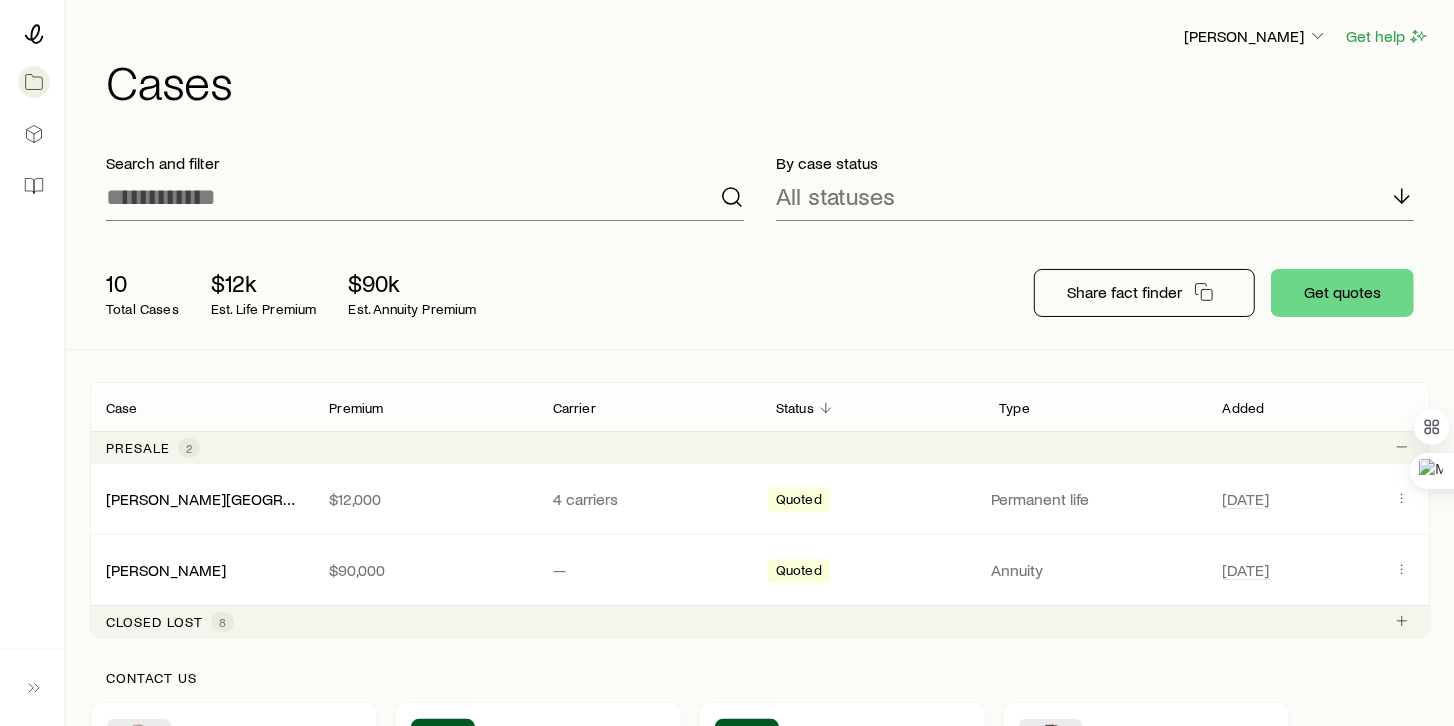 click on "10 Total Cases $12k Est. Life Premium $90k Est. Annuity Premium" at bounding box center (410, 293) 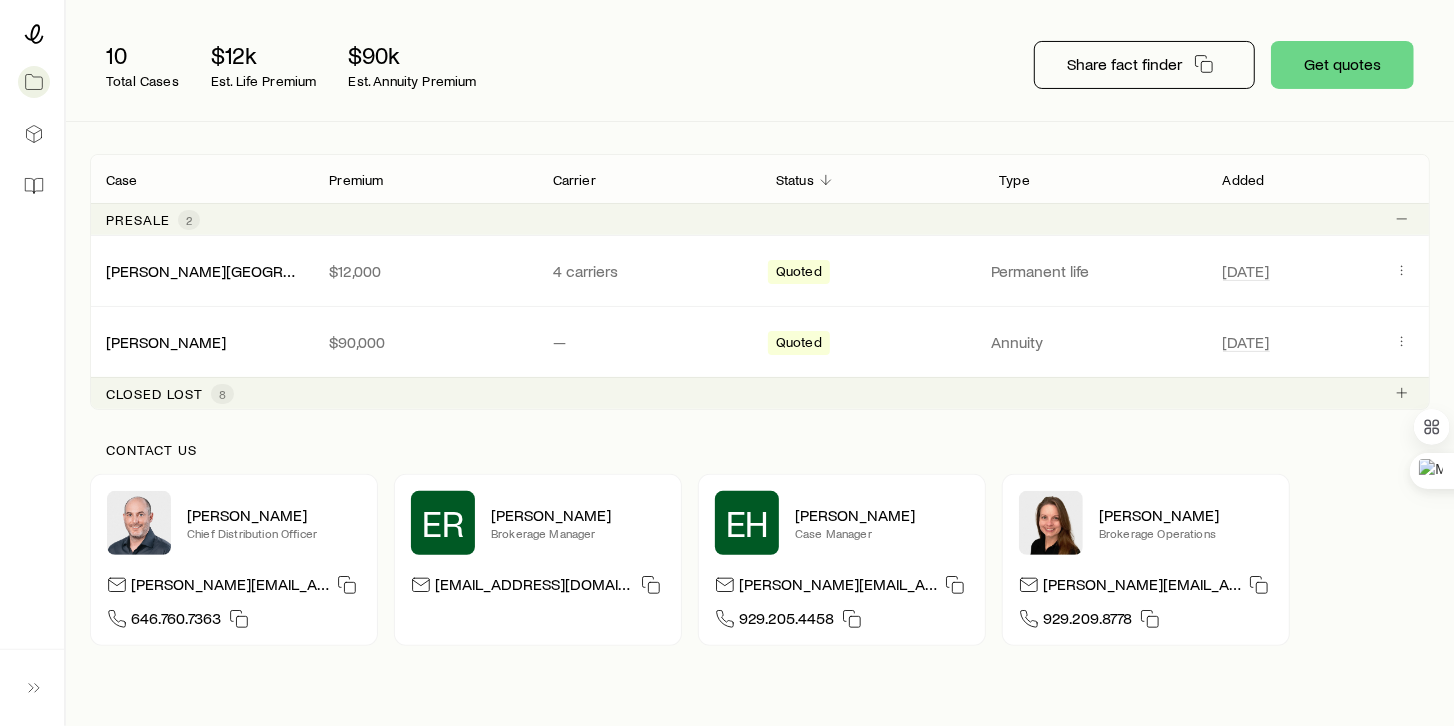 scroll, scrollTop: 0, scrollLeft: 0, axis: both 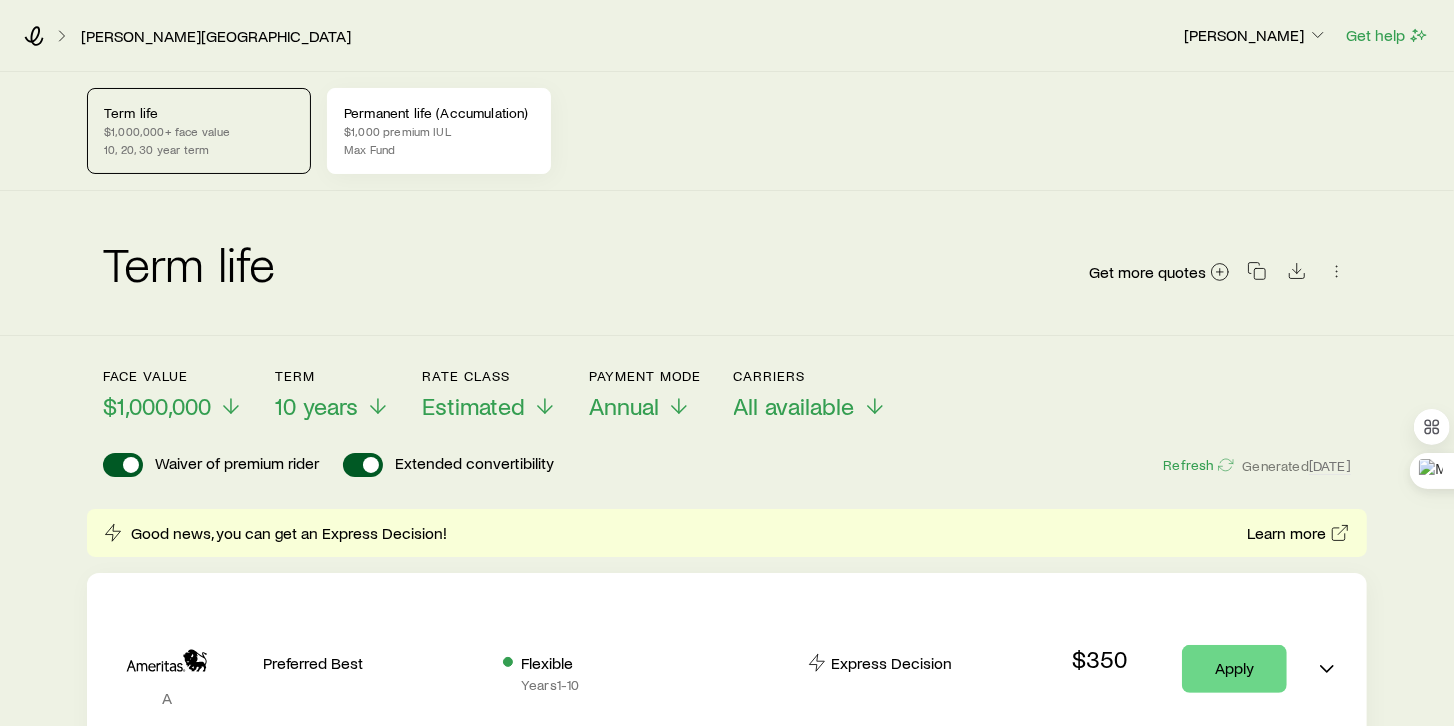 click on "$1,000 premium IUL" at bounding box center (439, 131) 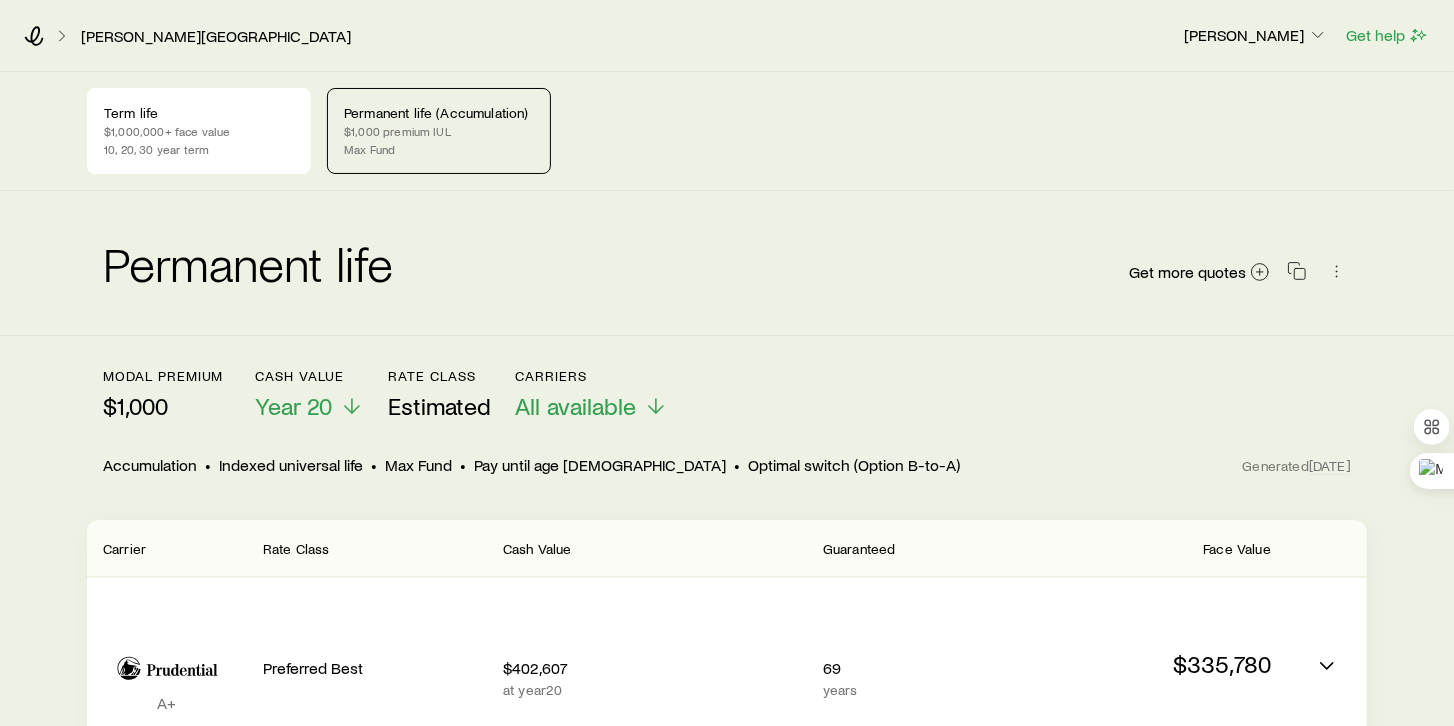 click on "Max Fund" at bounding box center [439, 149] 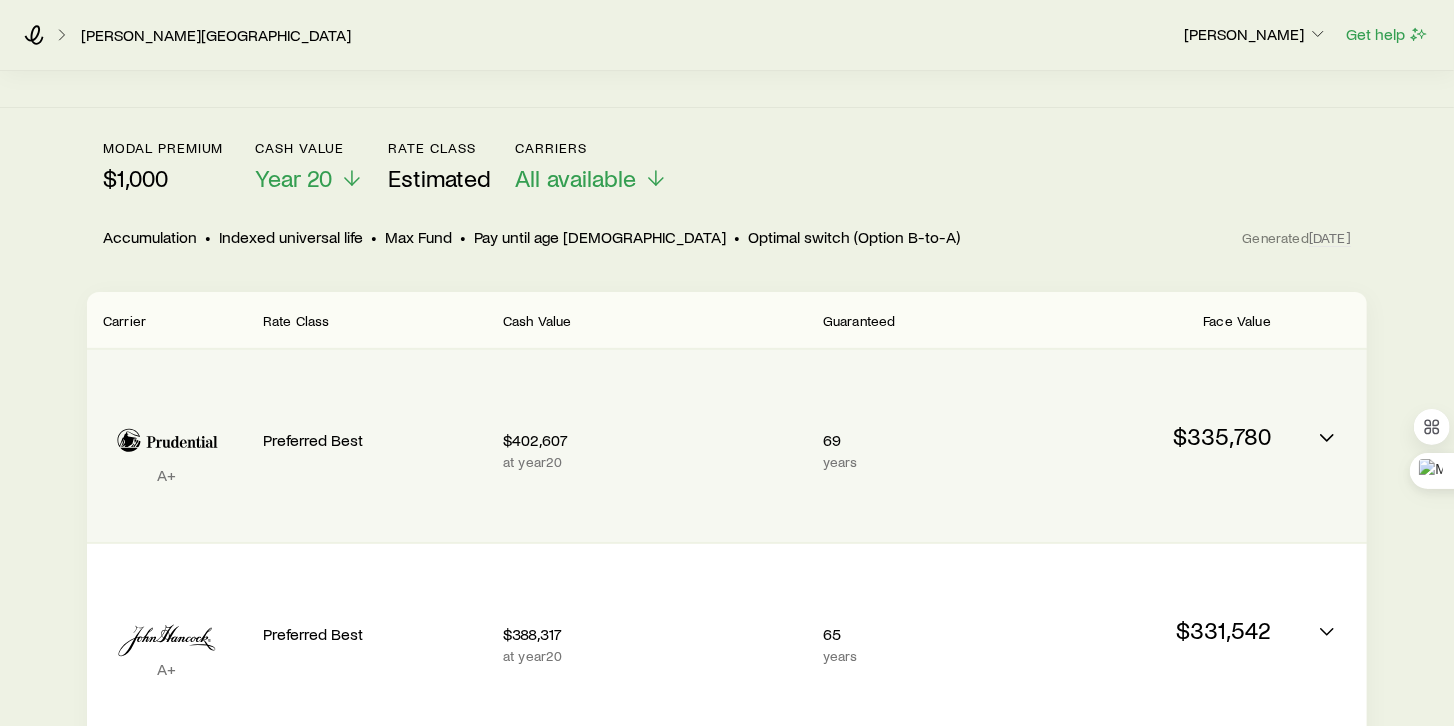 scroll, scrollTop: 285, scrollLeft: 0, axis: vertical 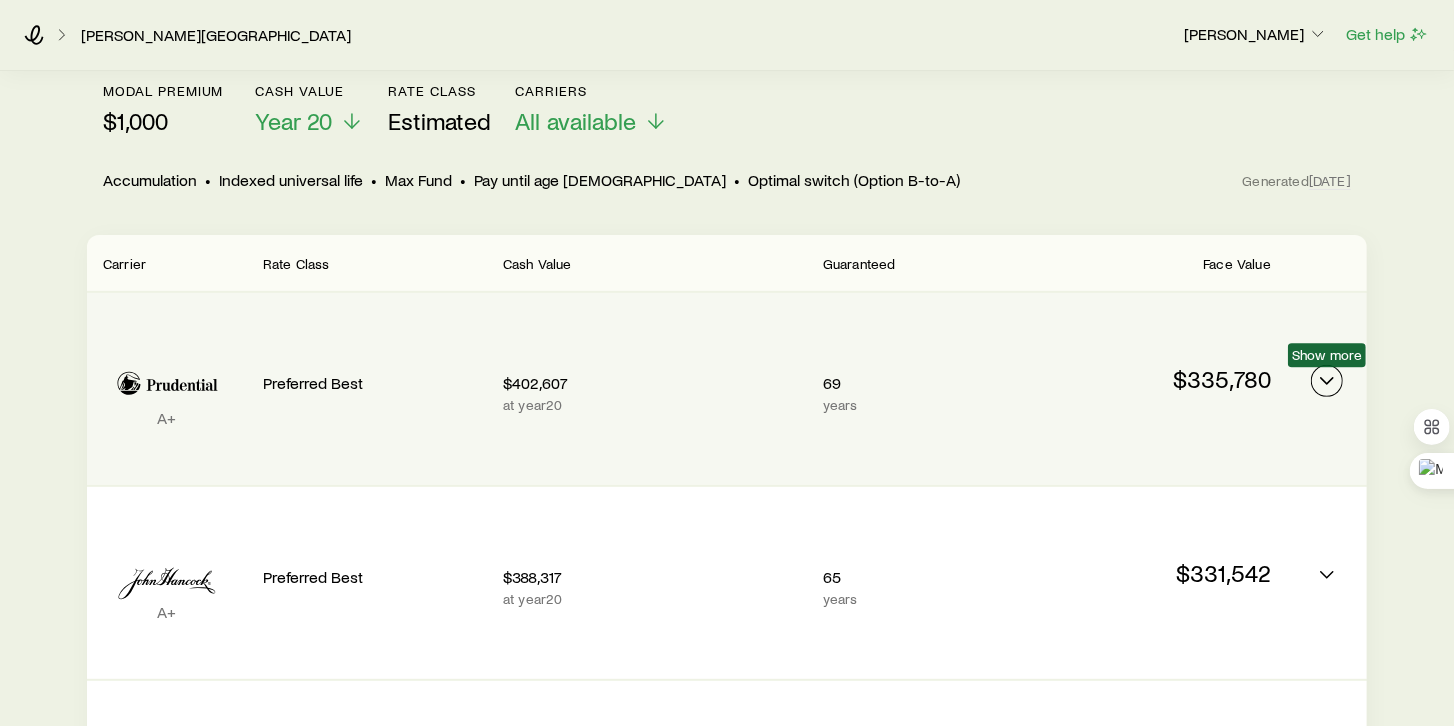 click 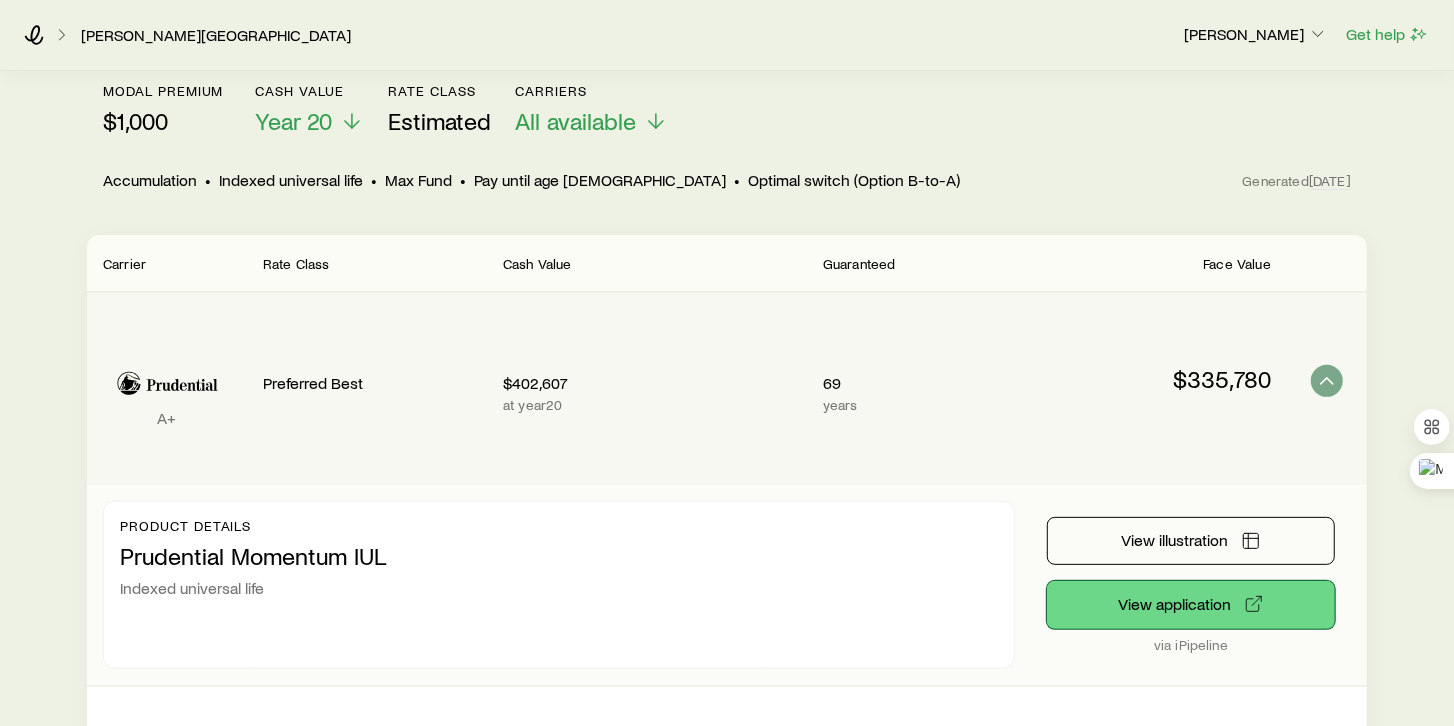 click on "View application" at bounding box center [1191, 605] 